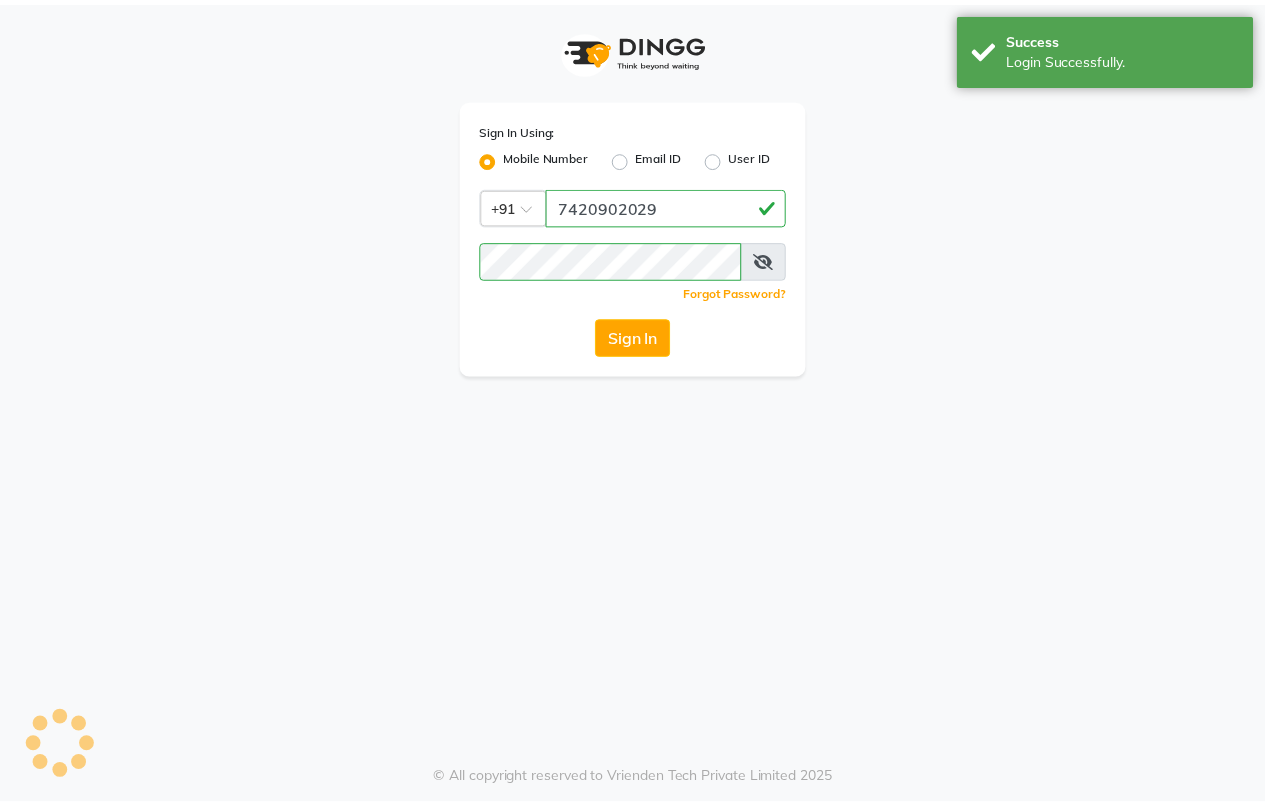scroll, scrollTop: 0, scrollLeft: 0, axis: both 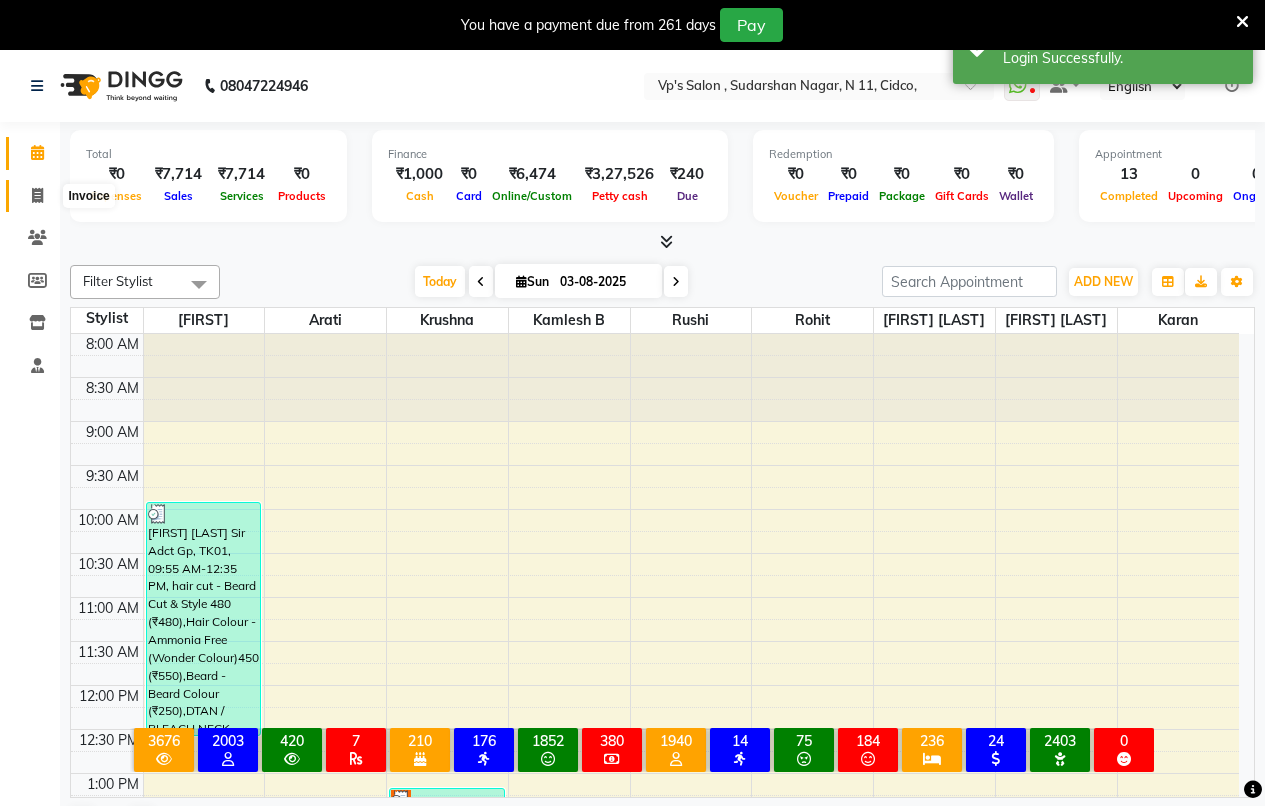 click 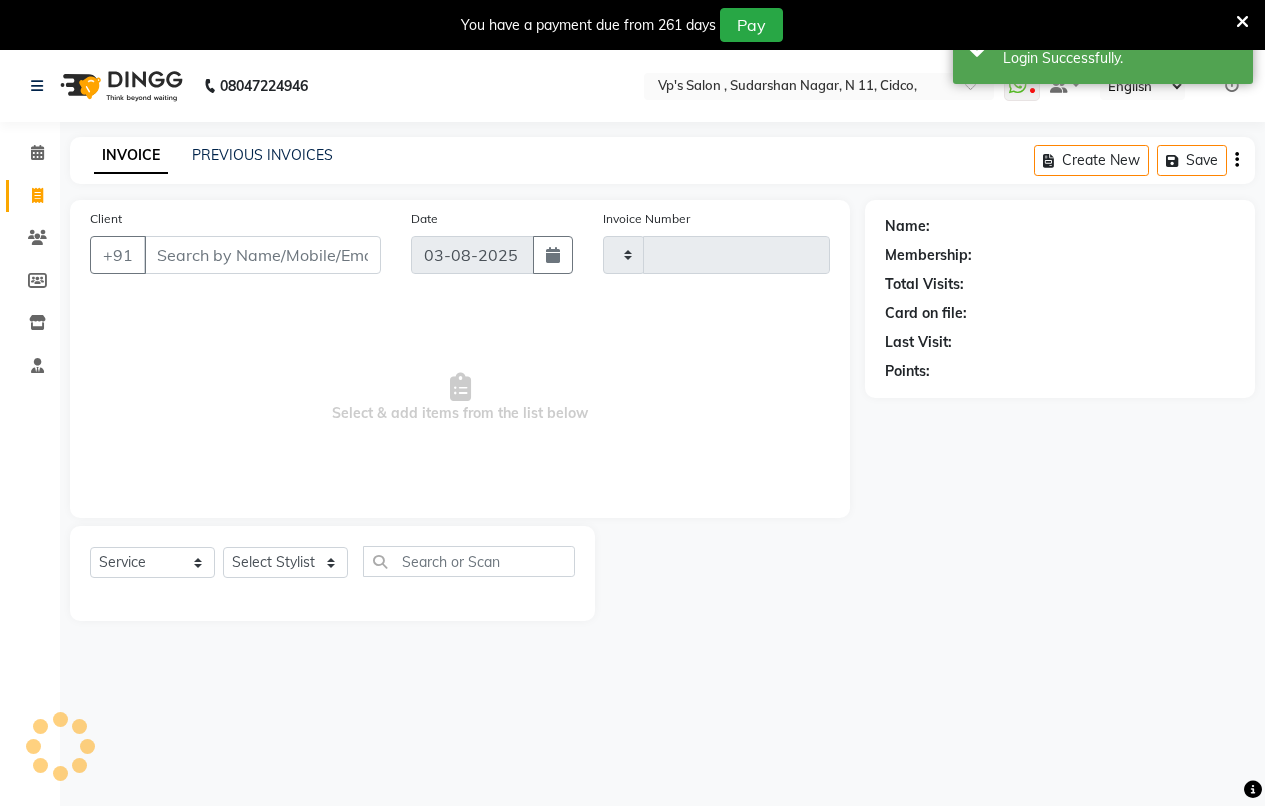 type on "1524" 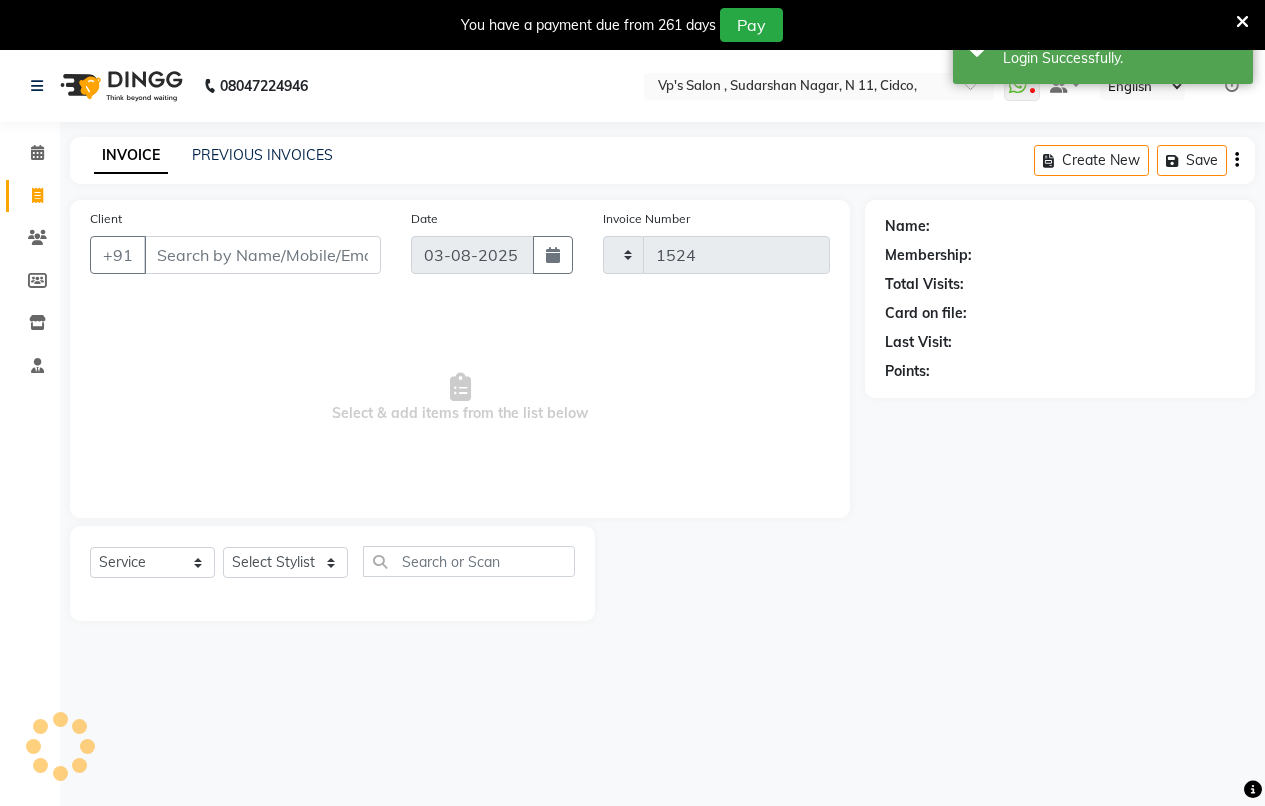 select on "4917" 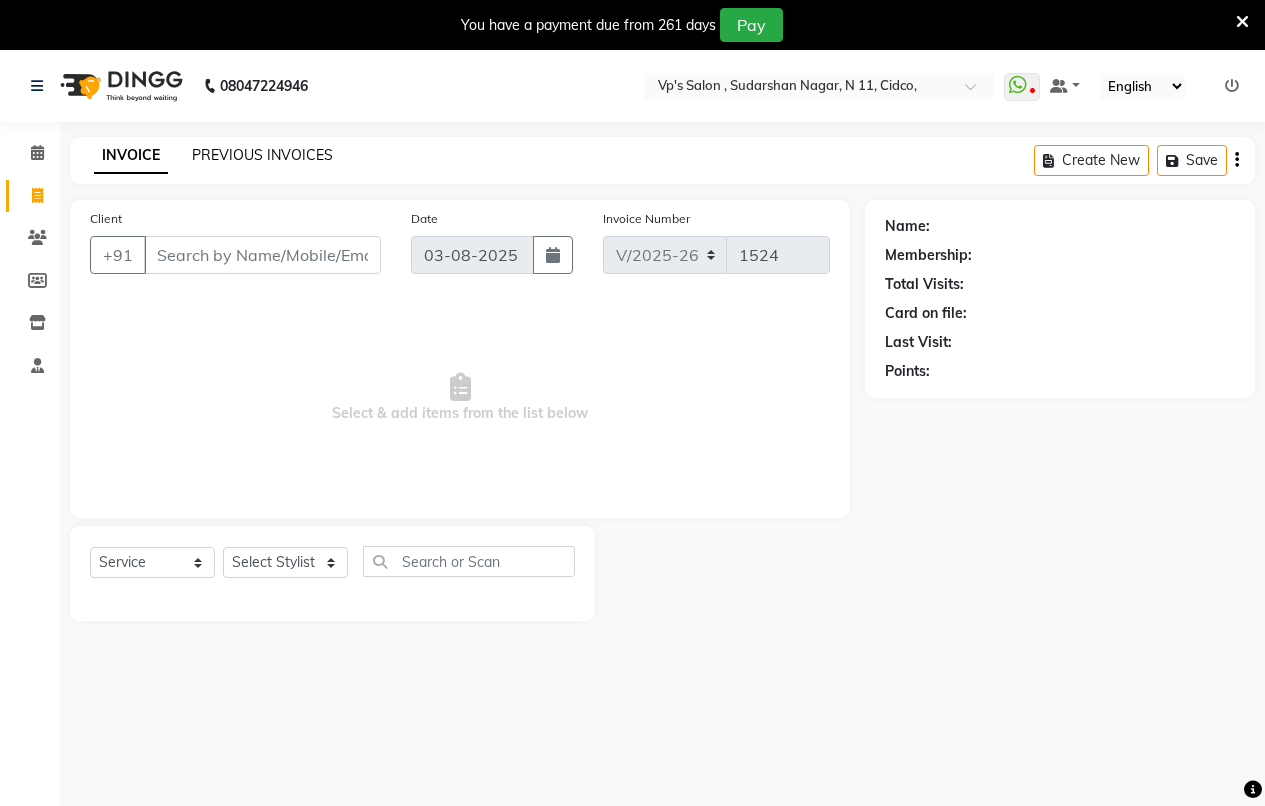 click on "PREVIOUS INVOICES" 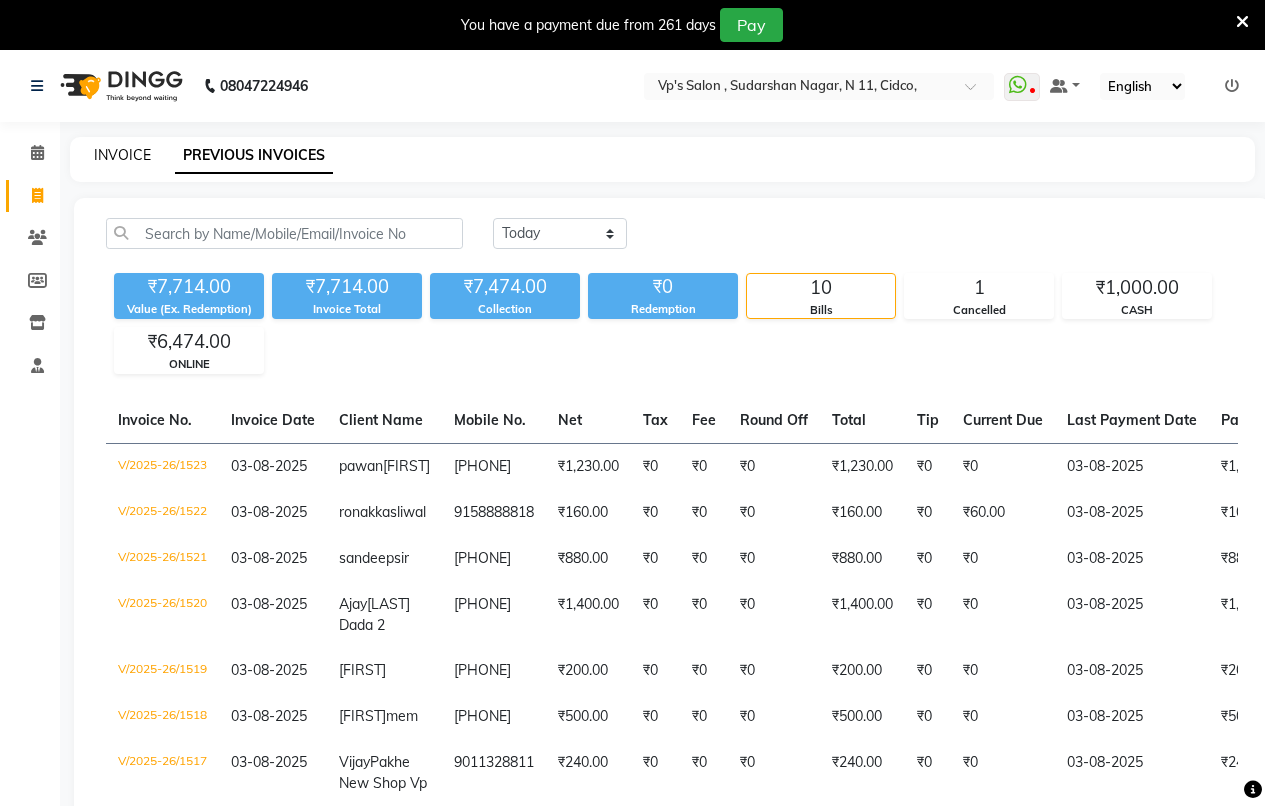 click on "INVOICE" 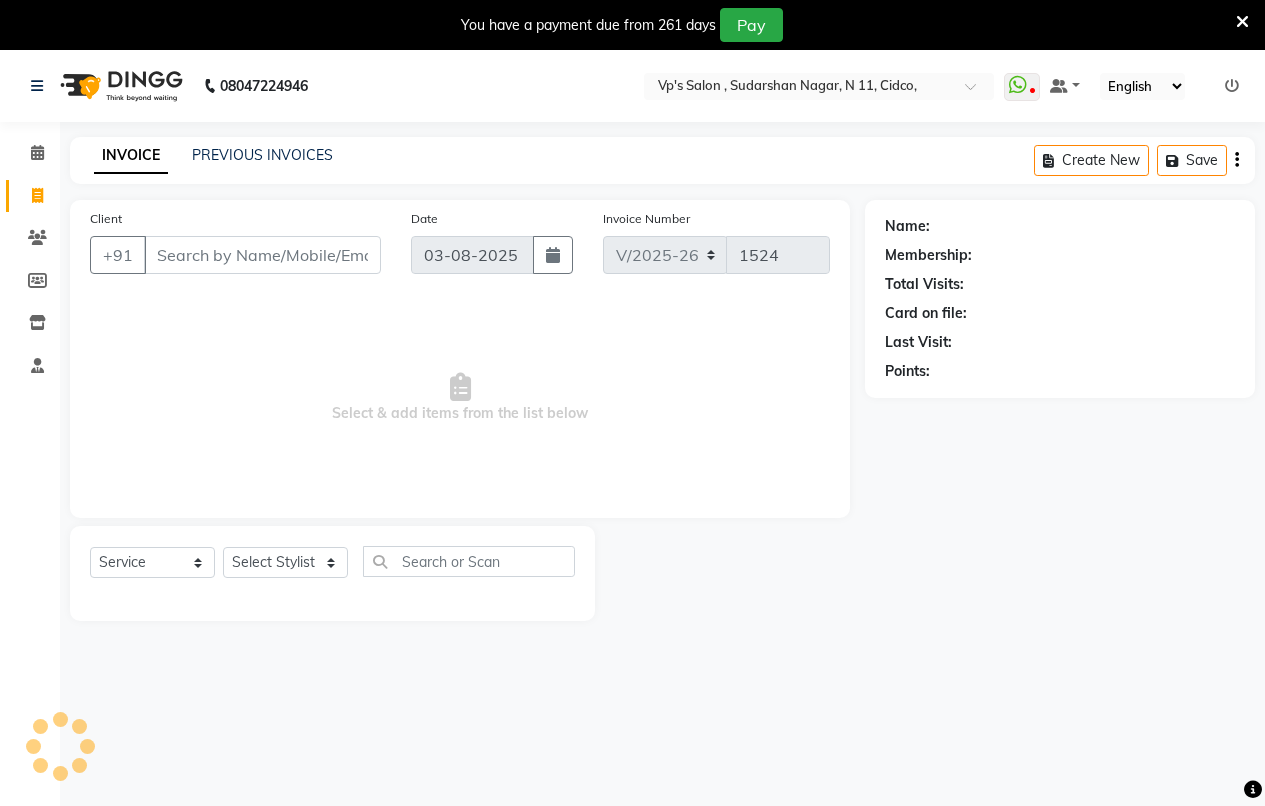 scroll, scrollTop: 50, scrollLeft: 0, axis: vertical 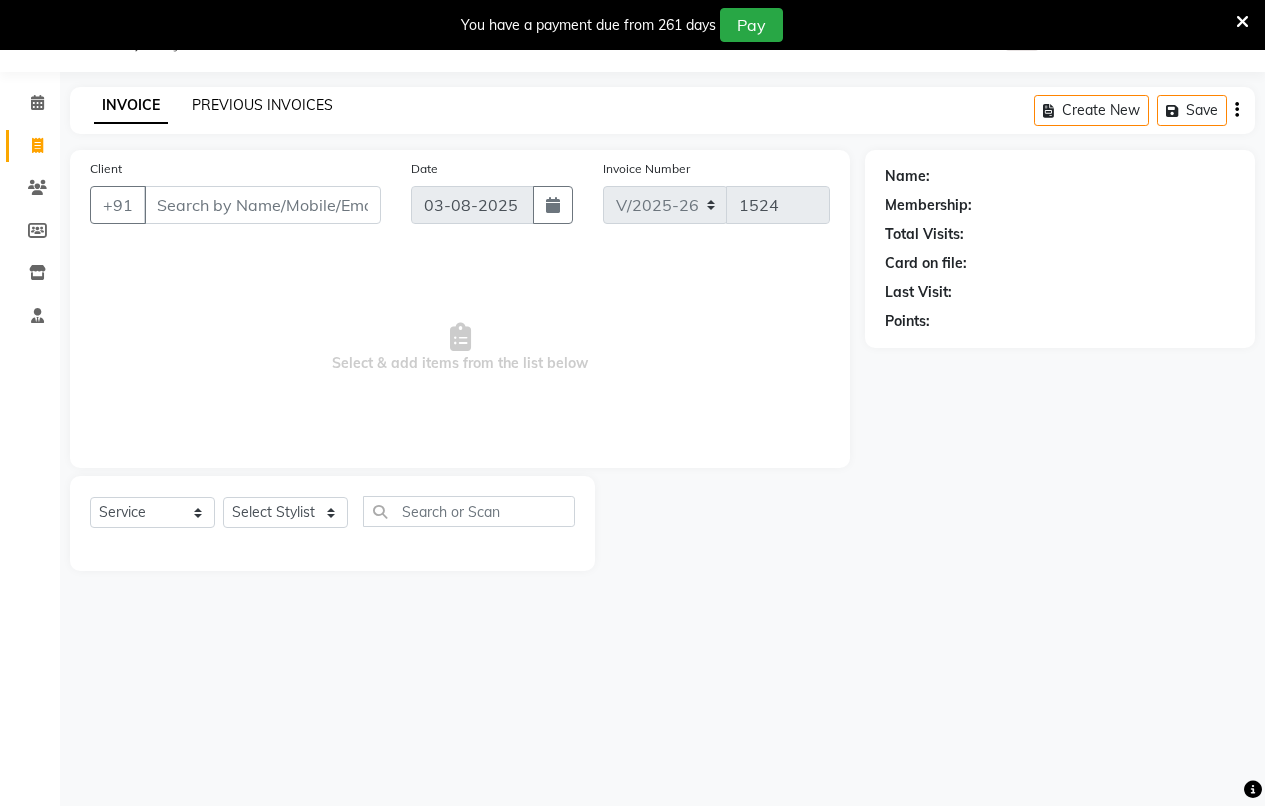 click on "PREVIOUS INVOICES" 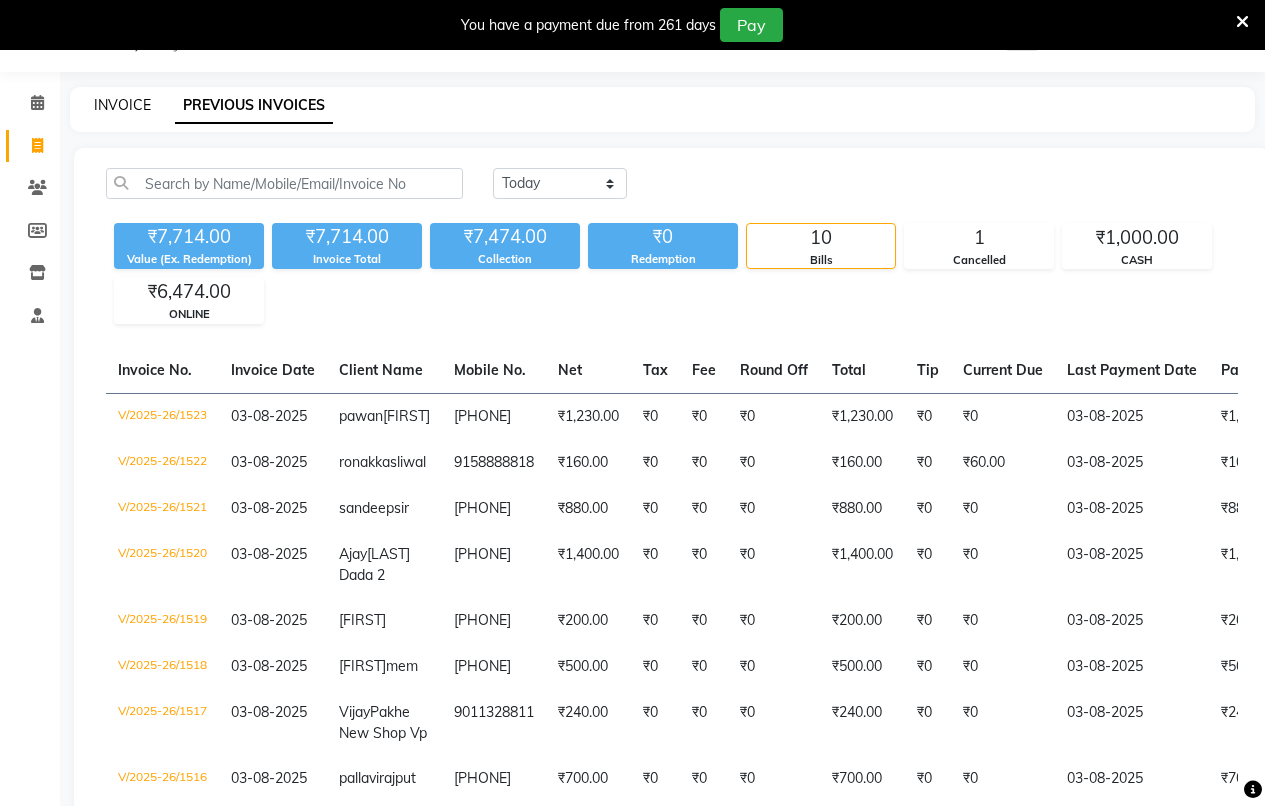 click on "INVOICE" 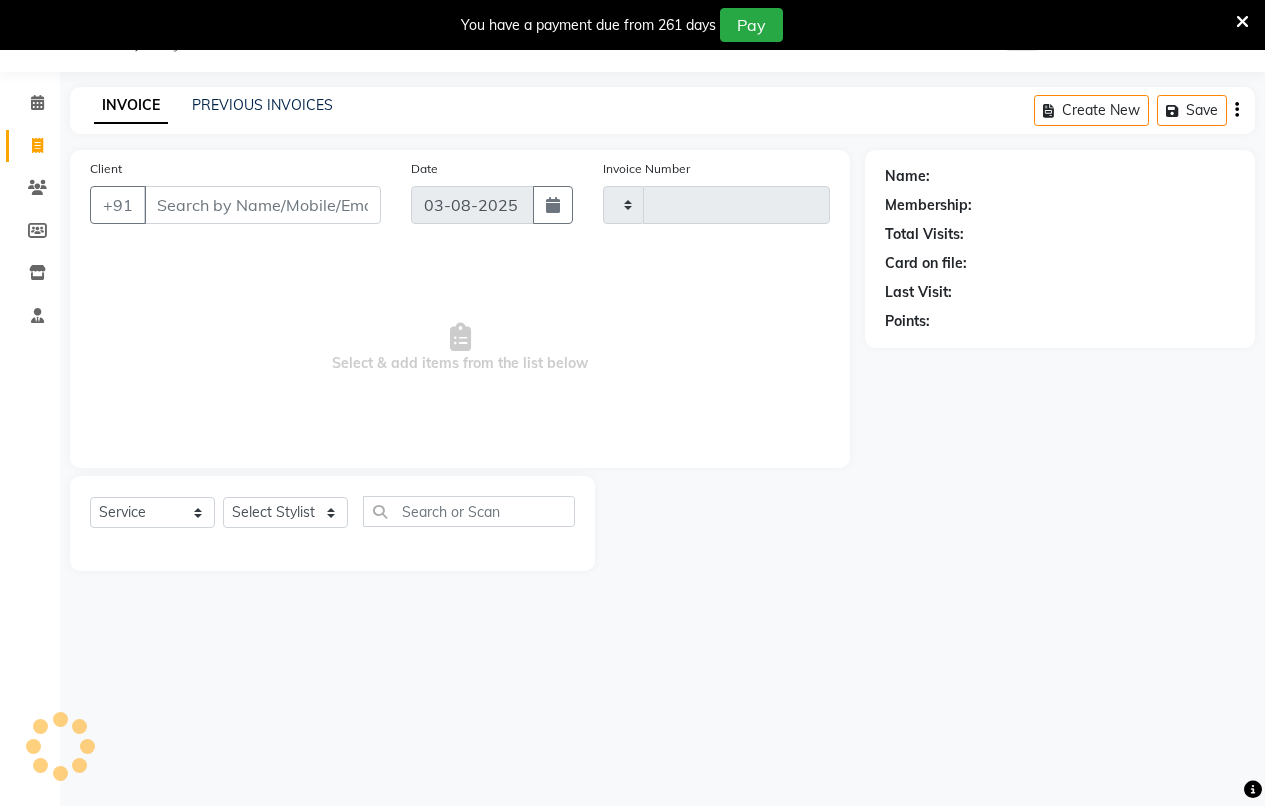 type on "1524" 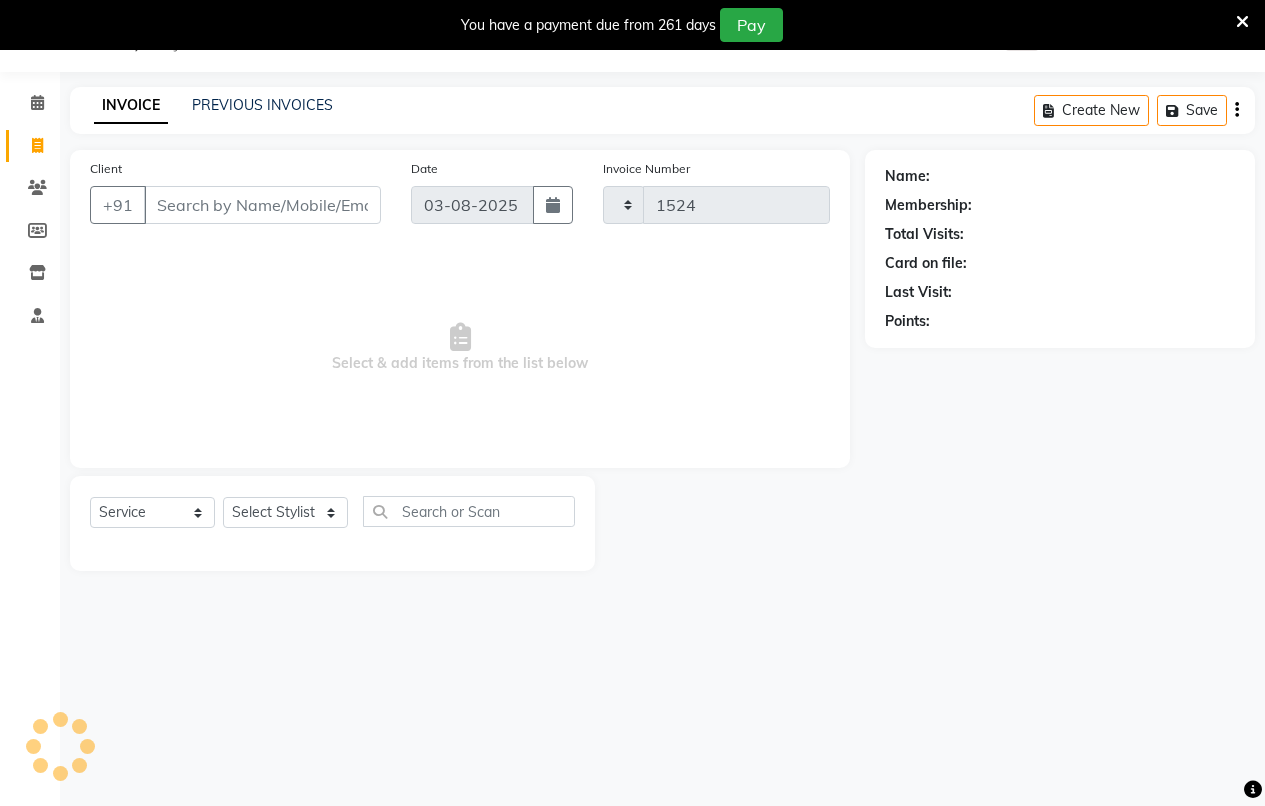 select on "4917" 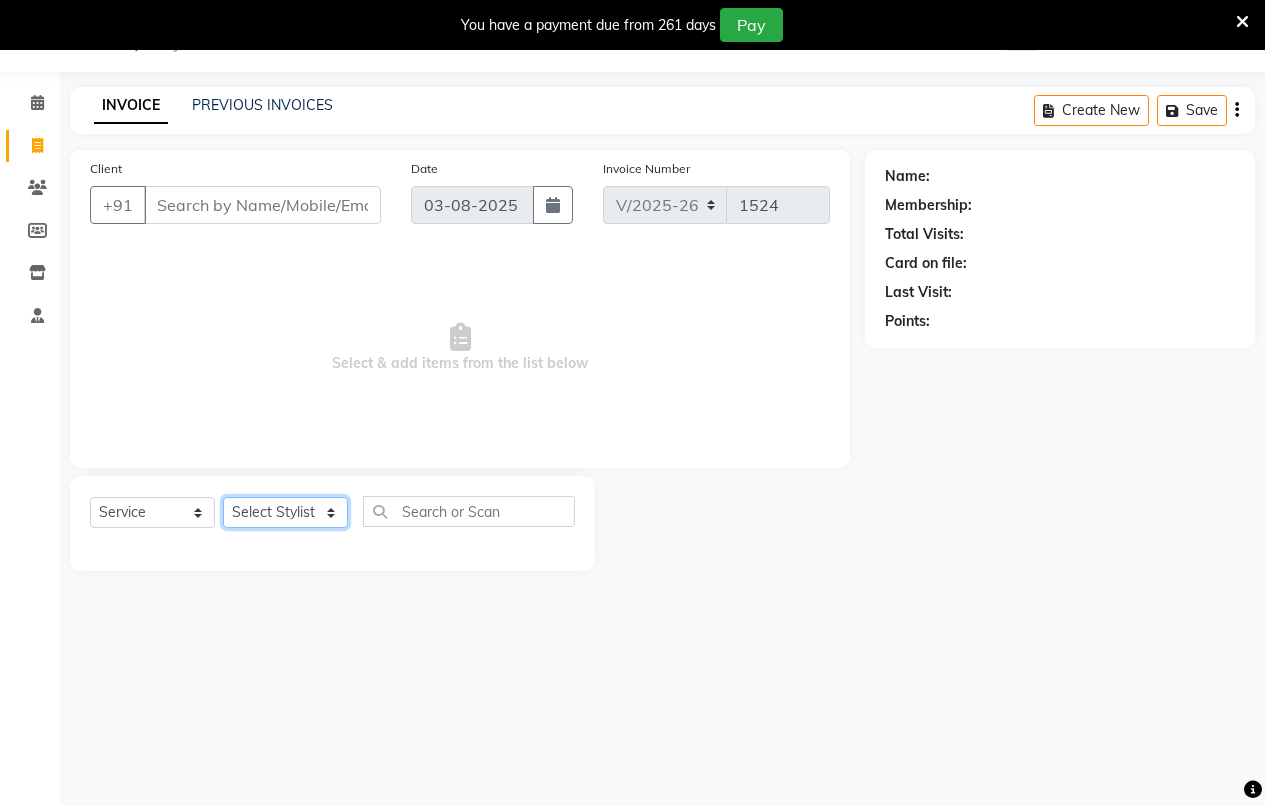 click on "Select Stylist Arati kamlesh b  karan  Krushna pramila jadhav priyanka bawaskar  rohit  rushi  Venesh" 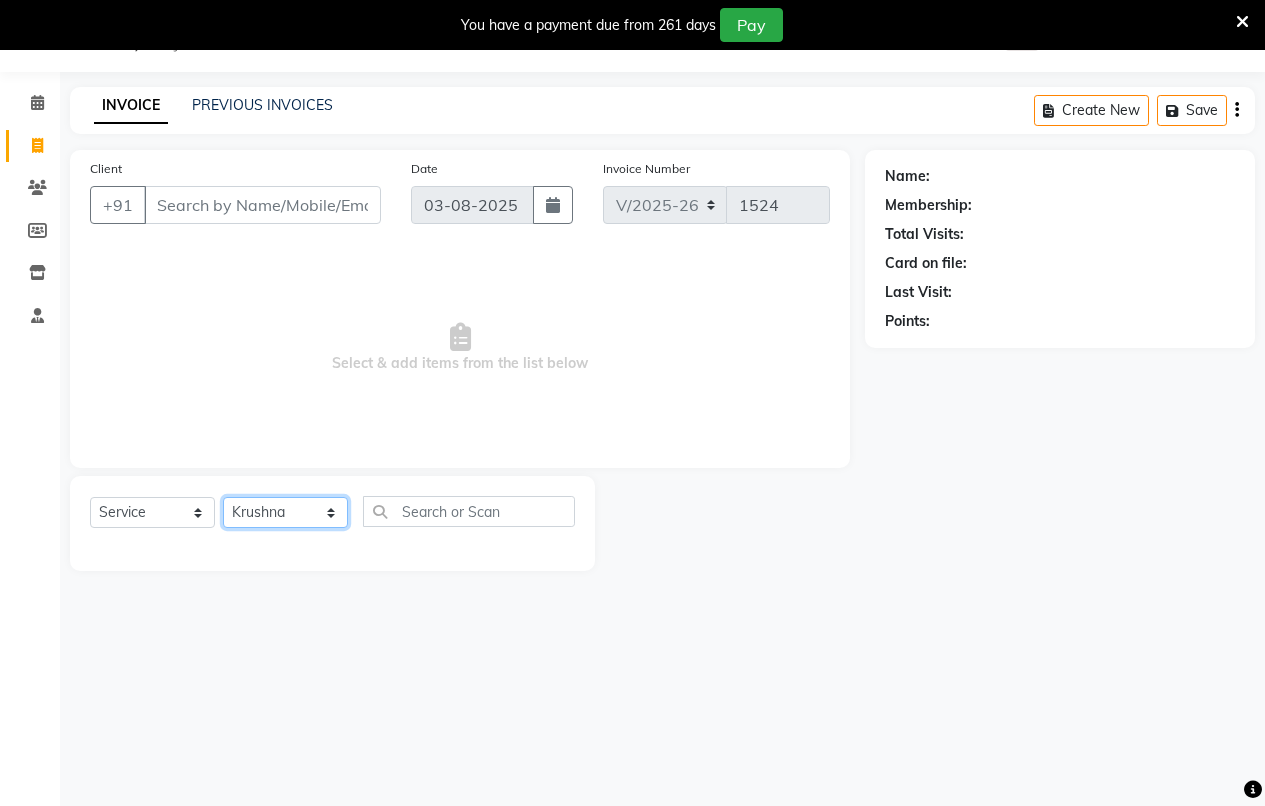 click on "Select Stylist Arati kamlesh b  karan  Krushna pramila jadhav priyanka bawaskar  rohit  rushi  Venesh" 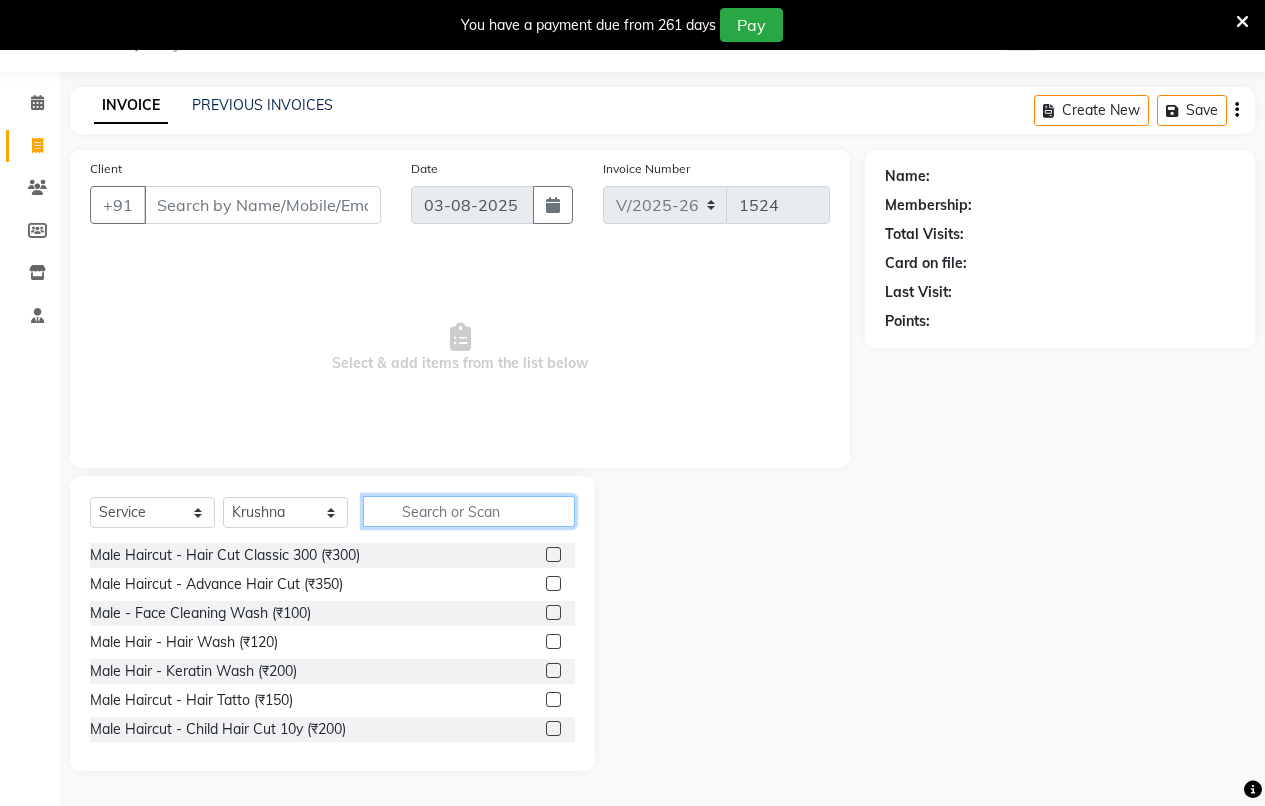 click 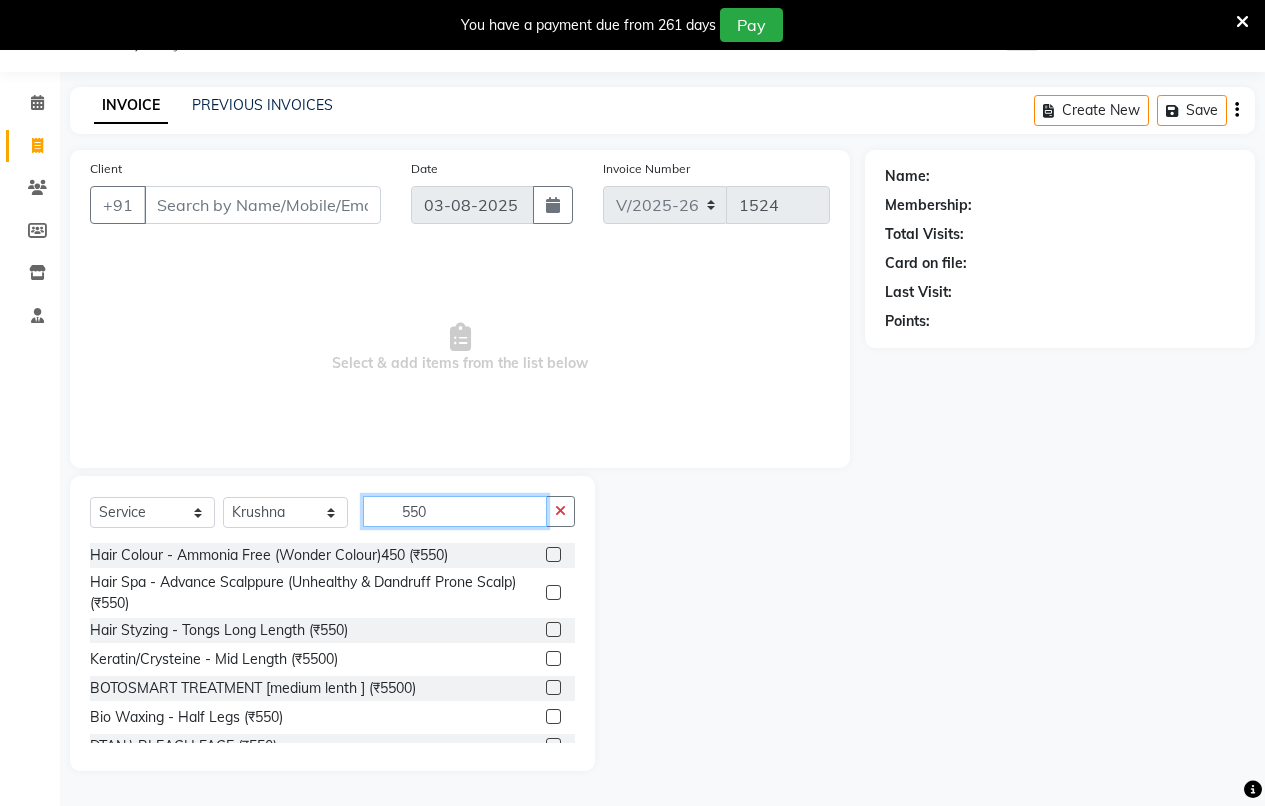 type on "550" 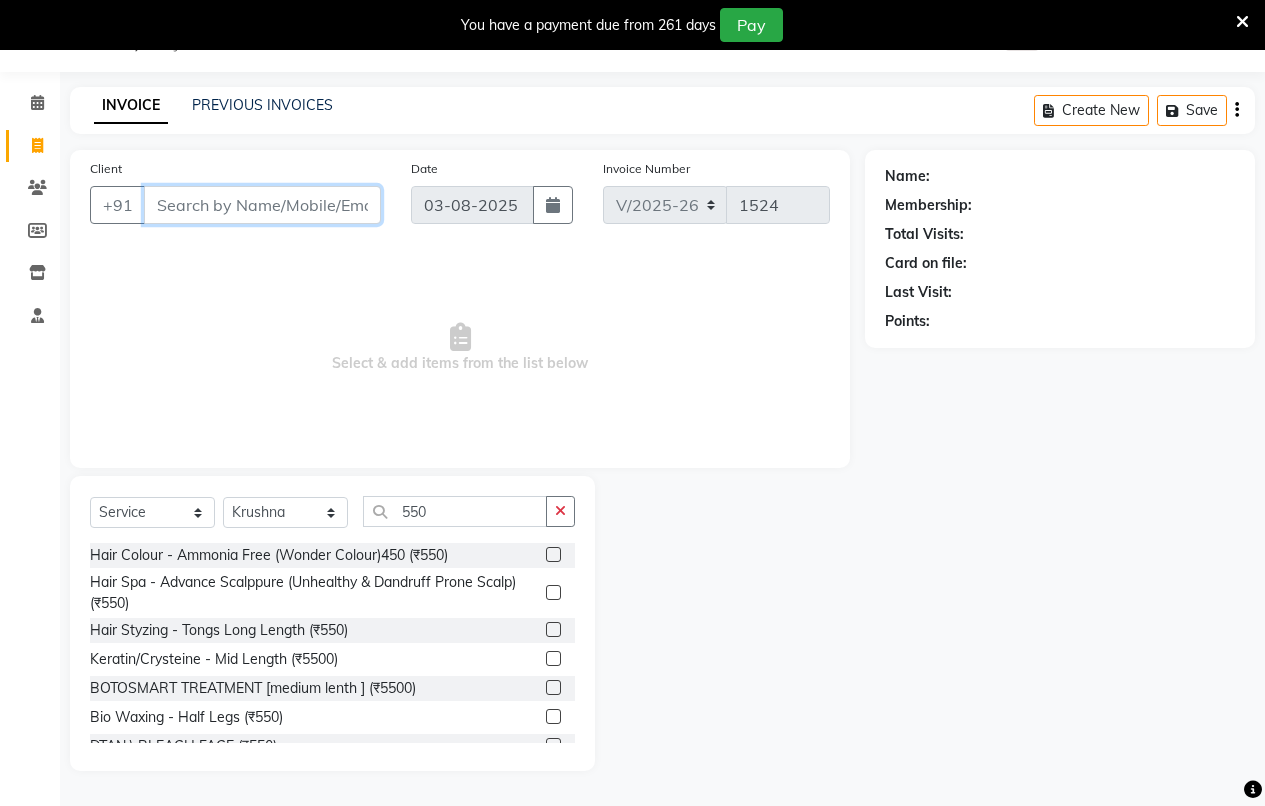 click on "Client" at bounding box center (262, 205) 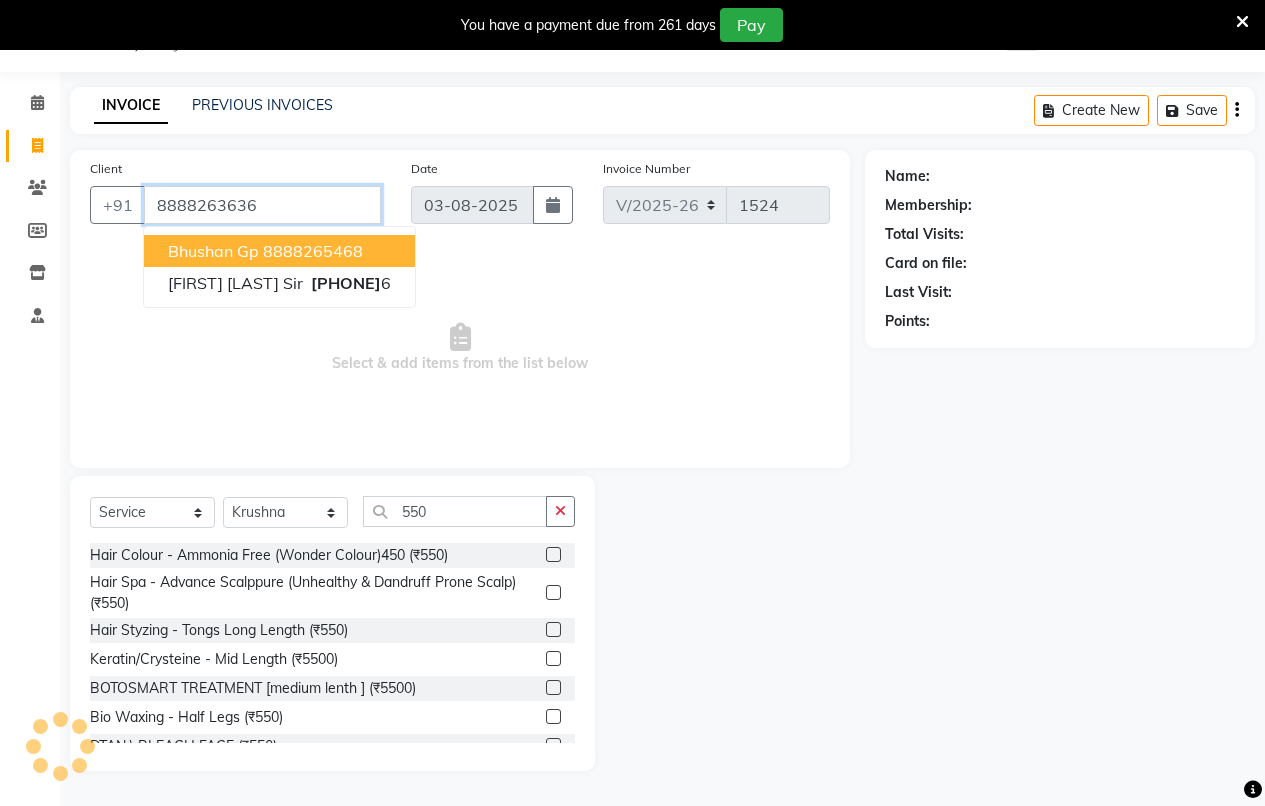 type on "8888263636" 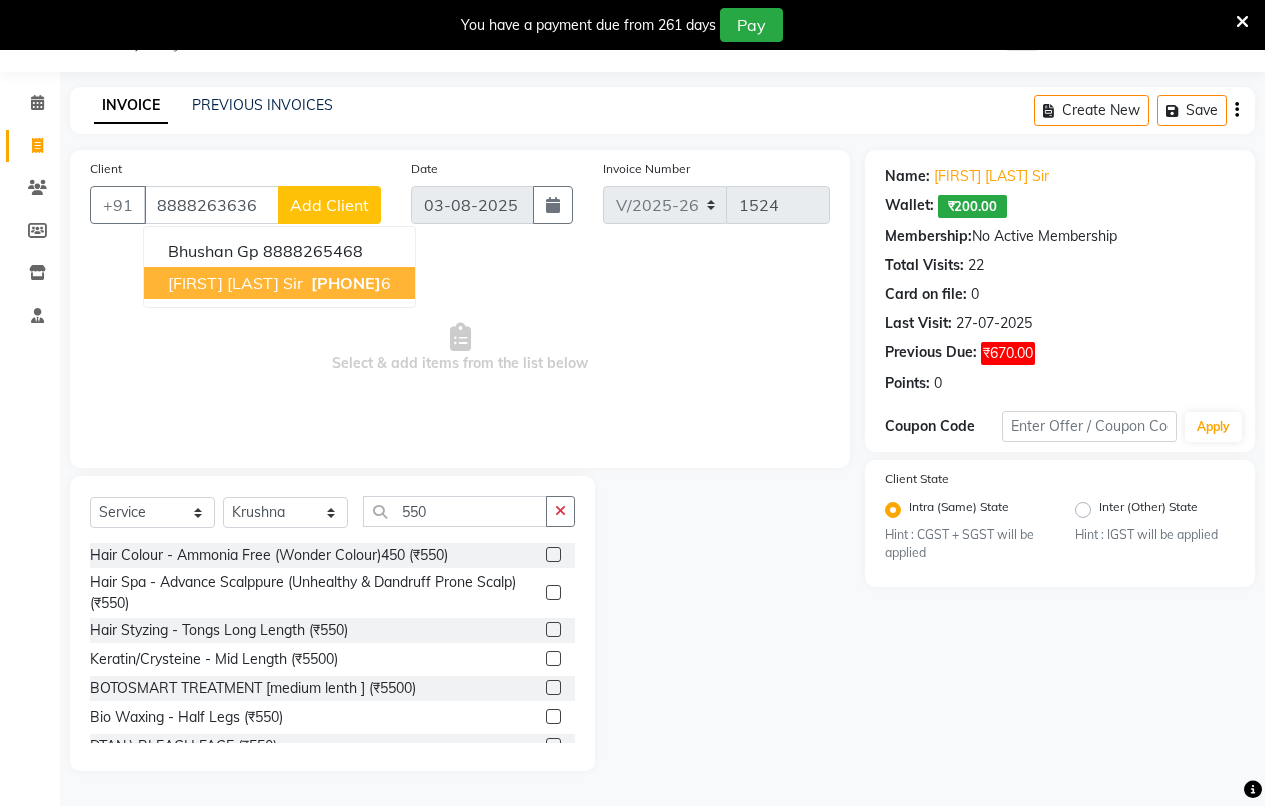 click on "[FIRST] [LAST] sir [PHONE] 6" at bounding box center [279, 283] 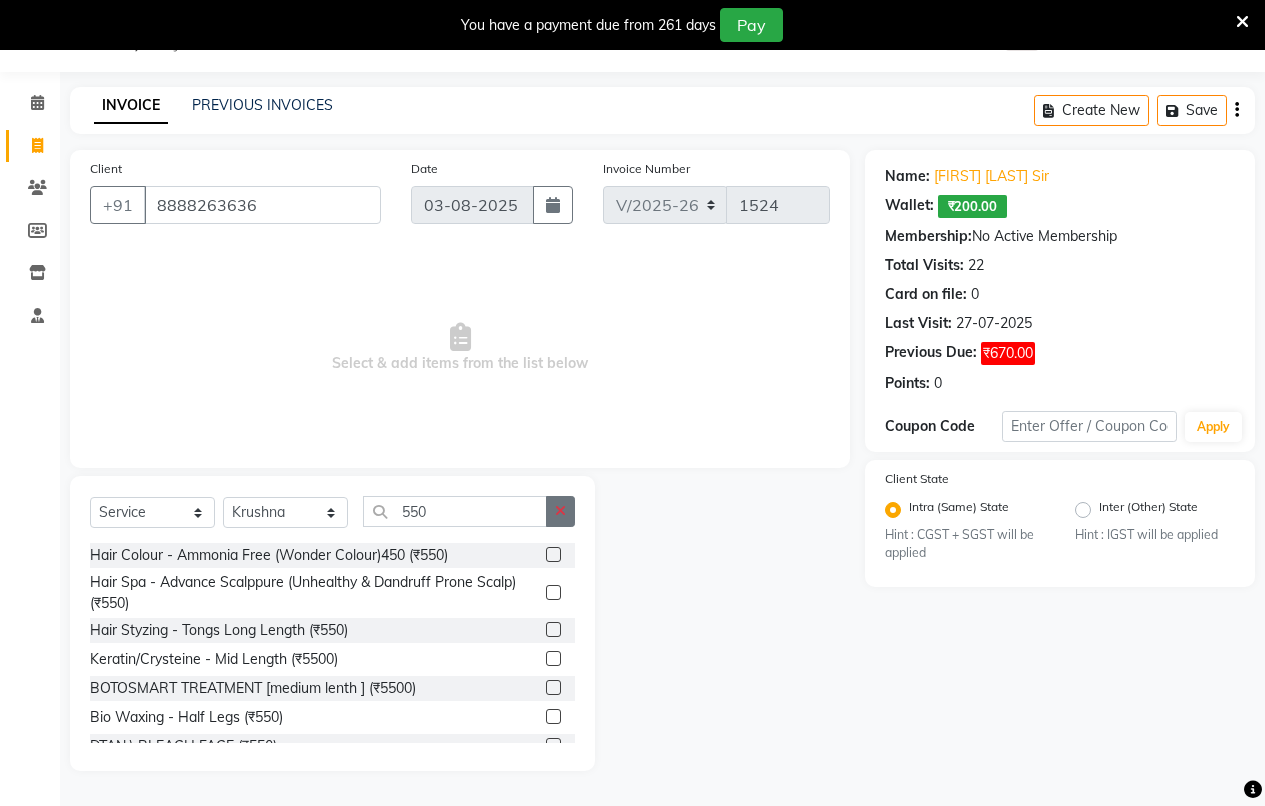 click 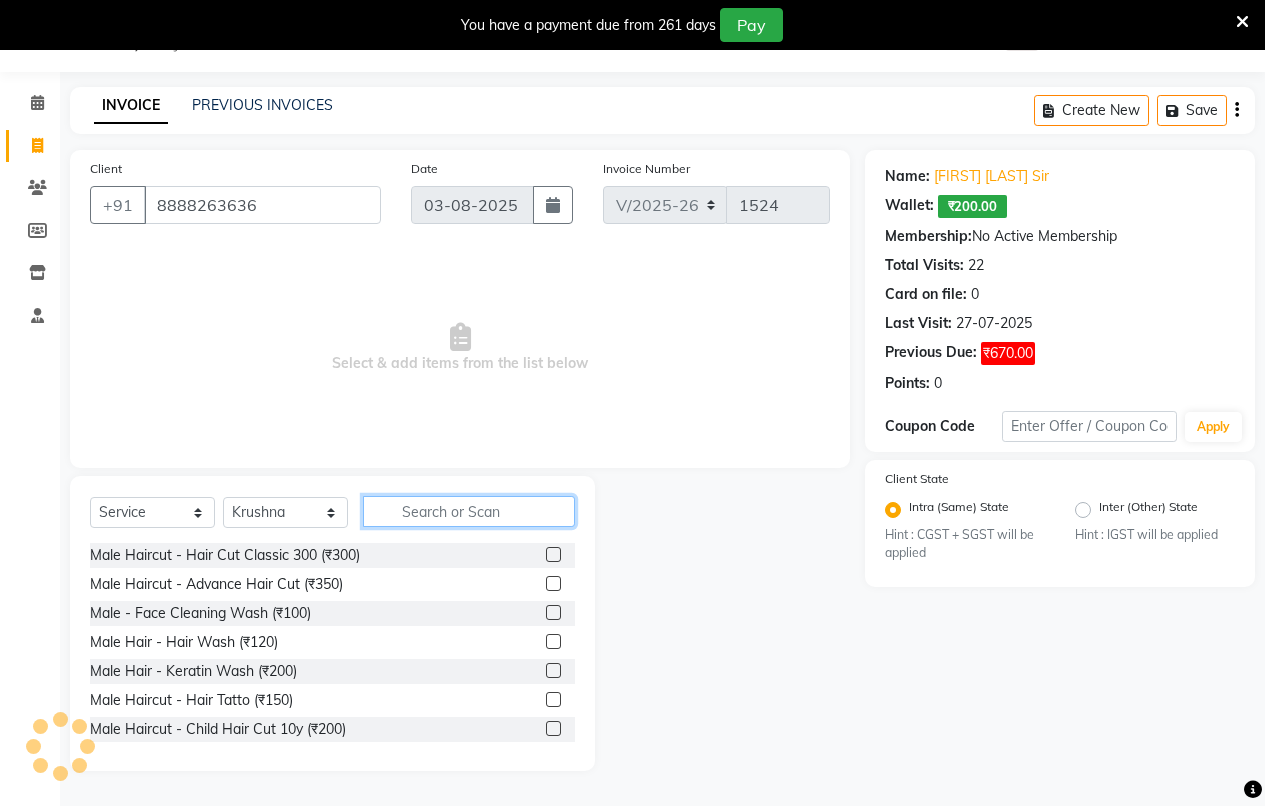 click 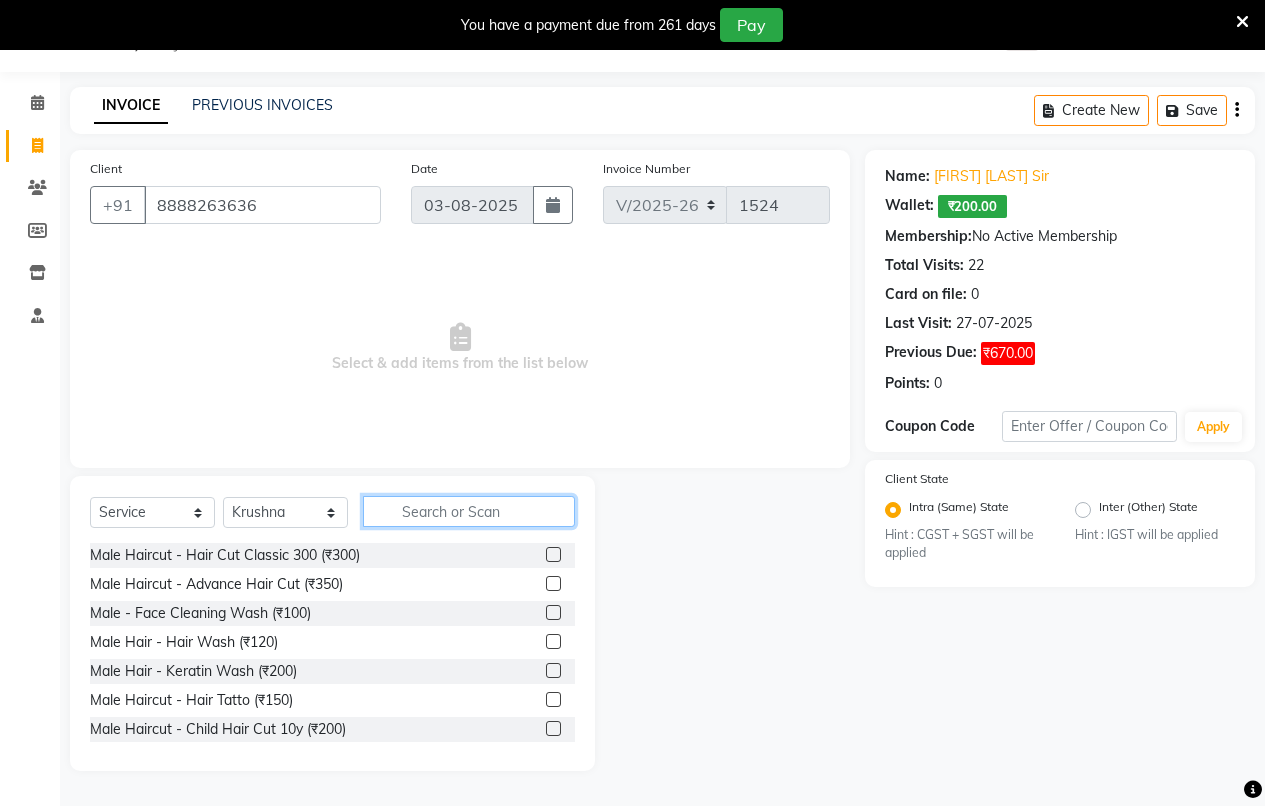 click 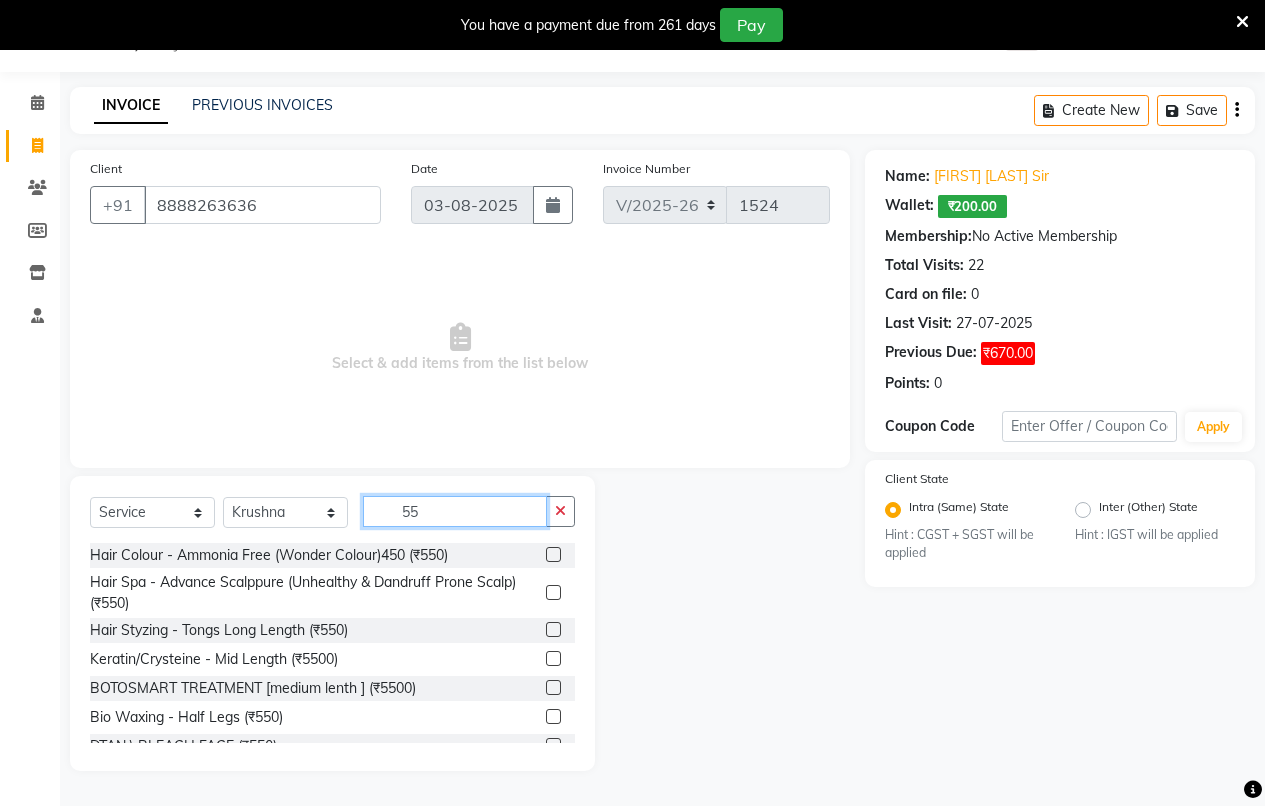 type on "55" 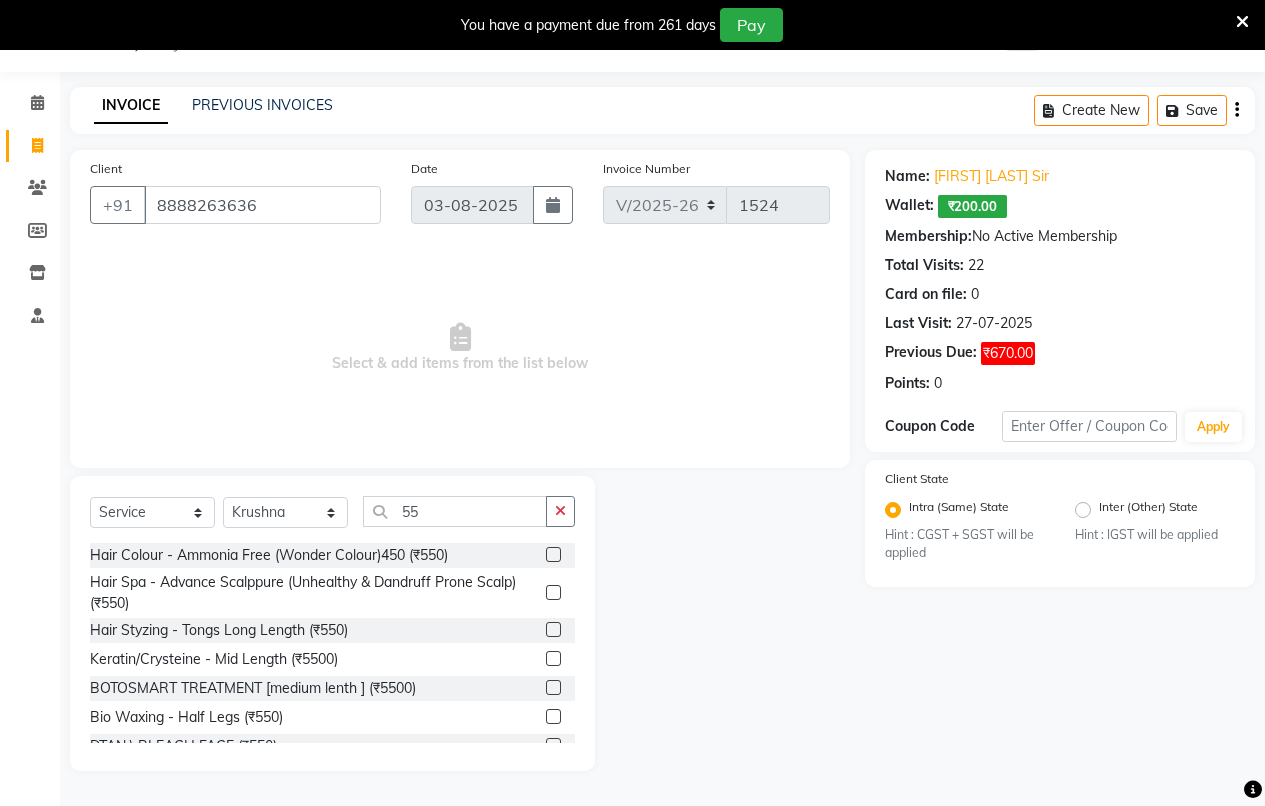 click 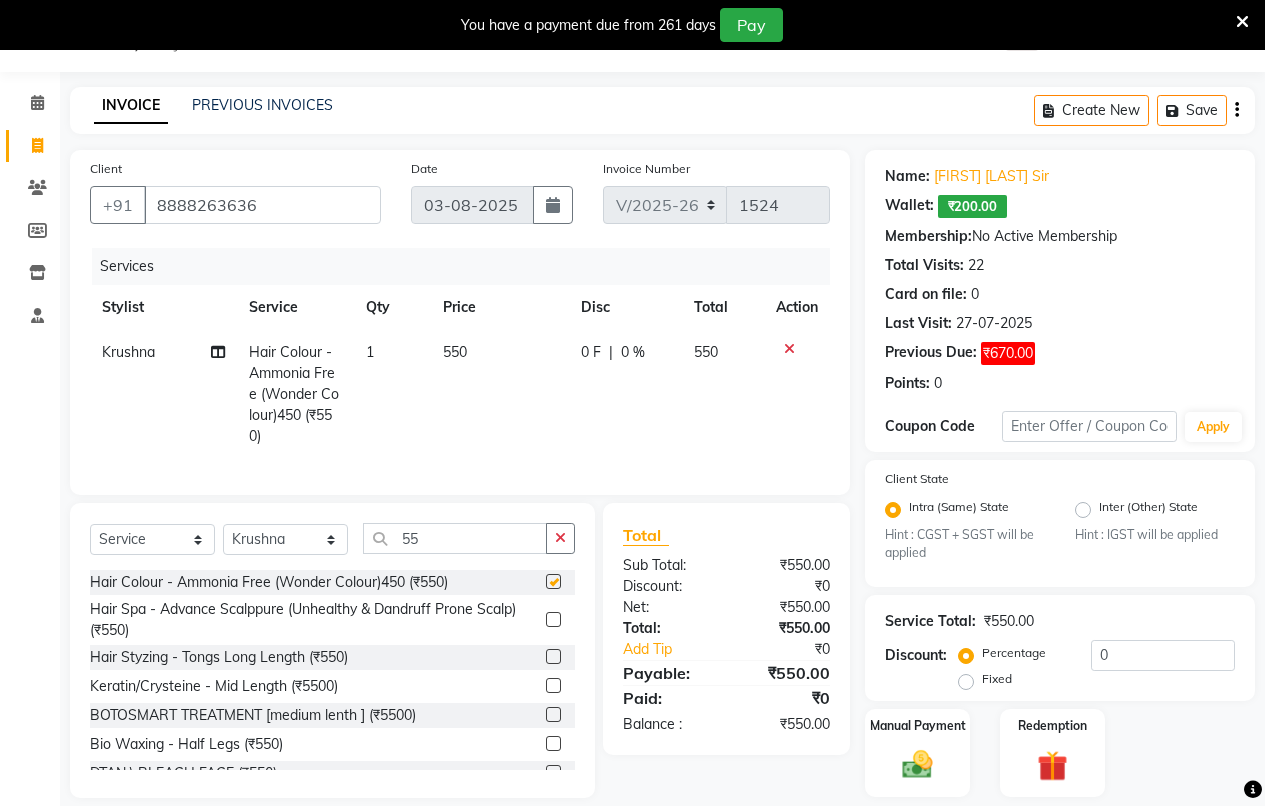 checkbox on "false" 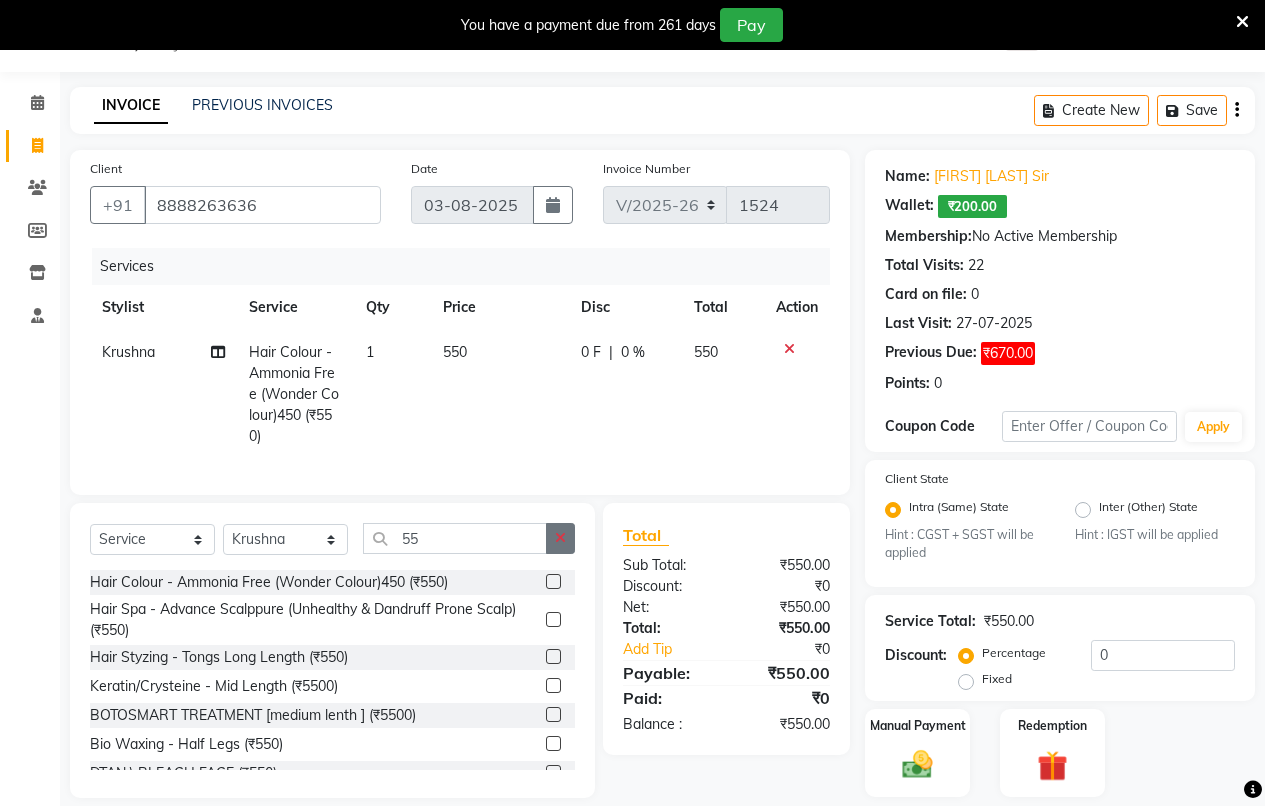 click 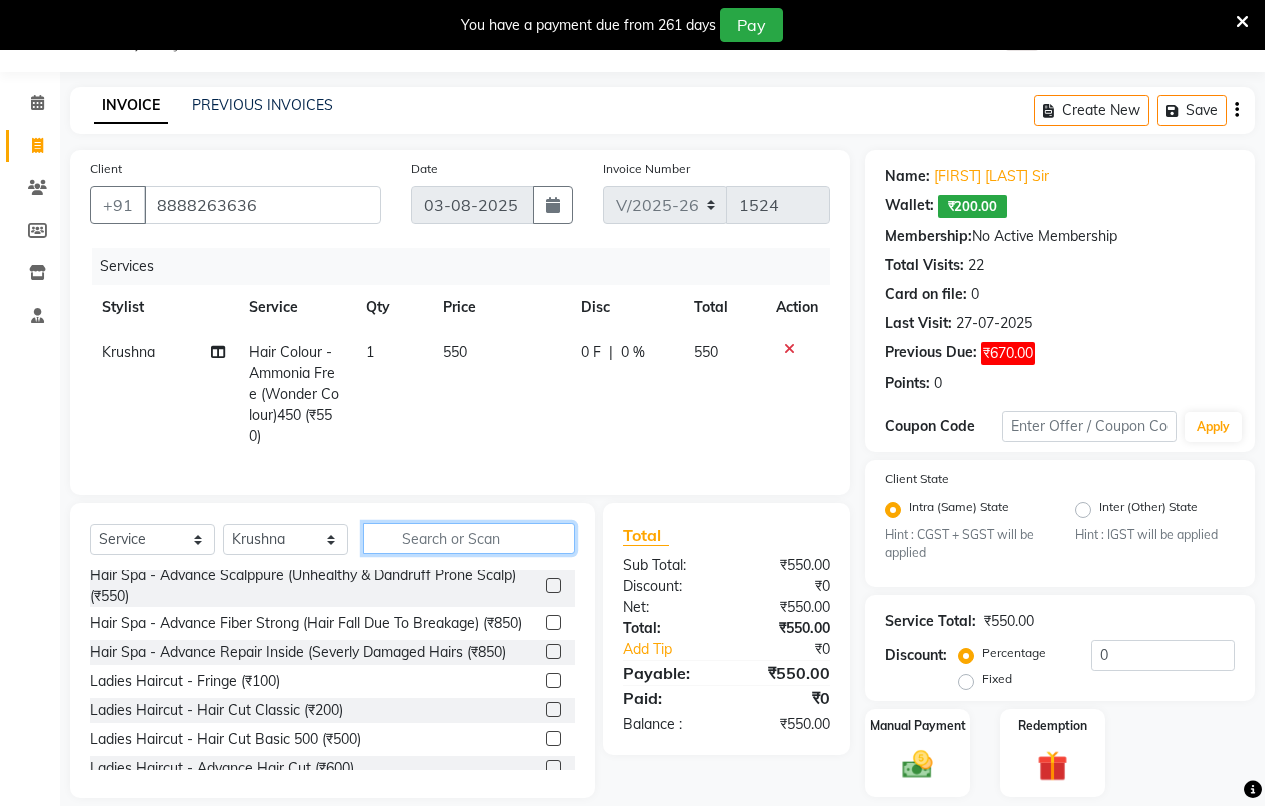 scroll, scrollTop: 600, scrollLeft: 0, axis: vertical 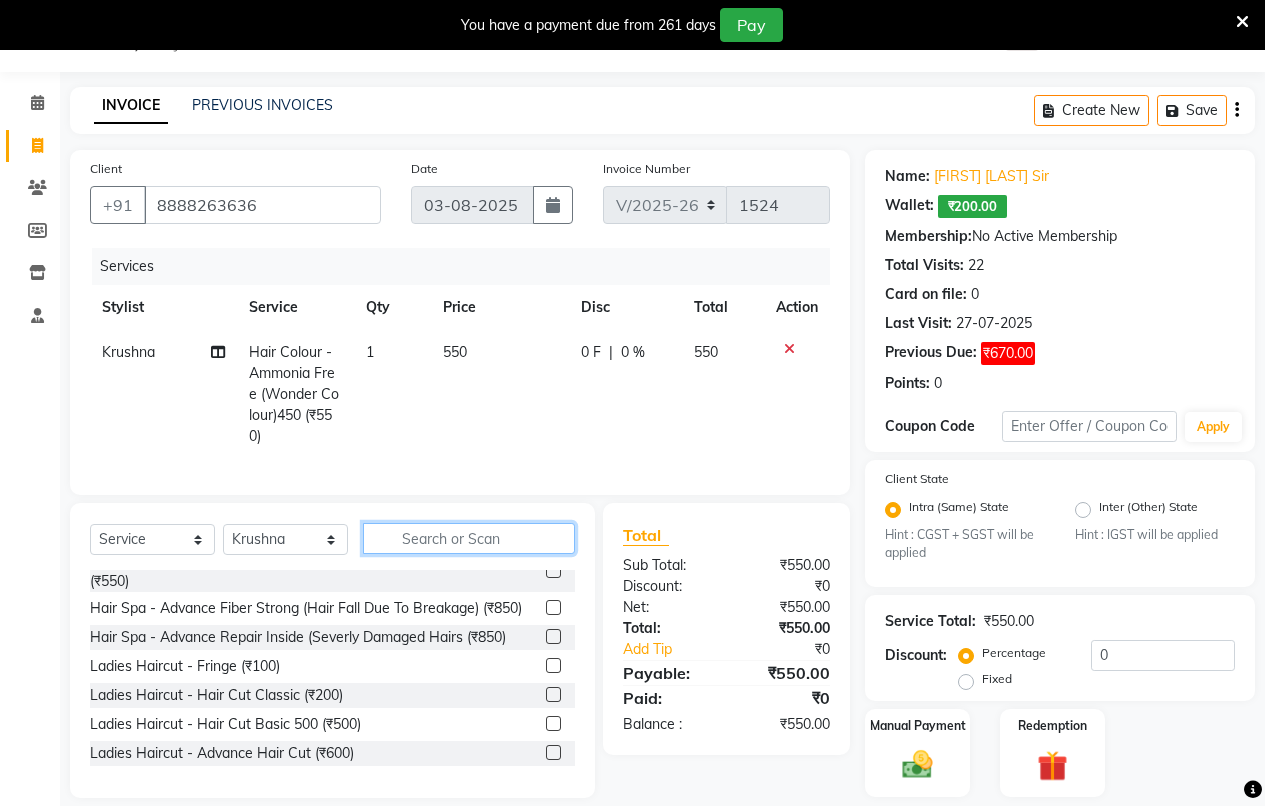 click 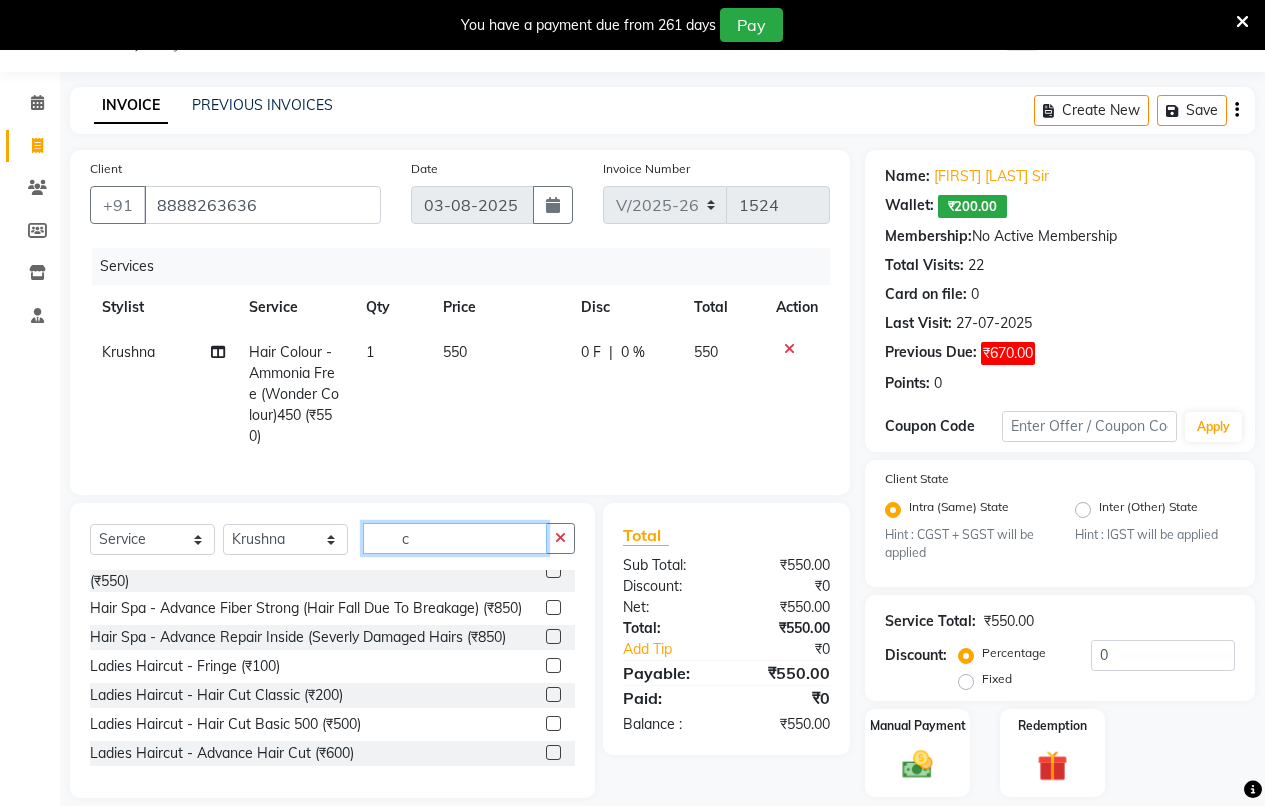 scroll, scrollTop: 455, scrollLeft: 0, axis: vertical 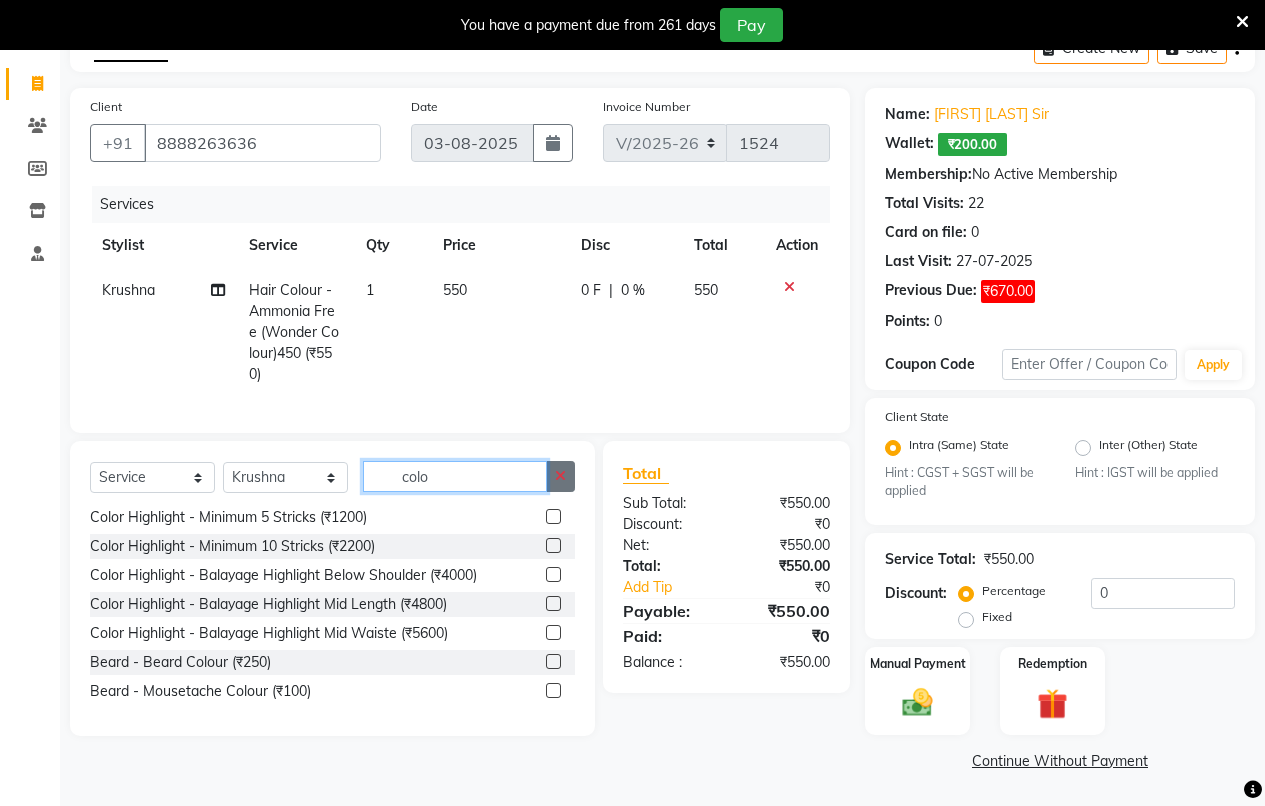 type on "colo" 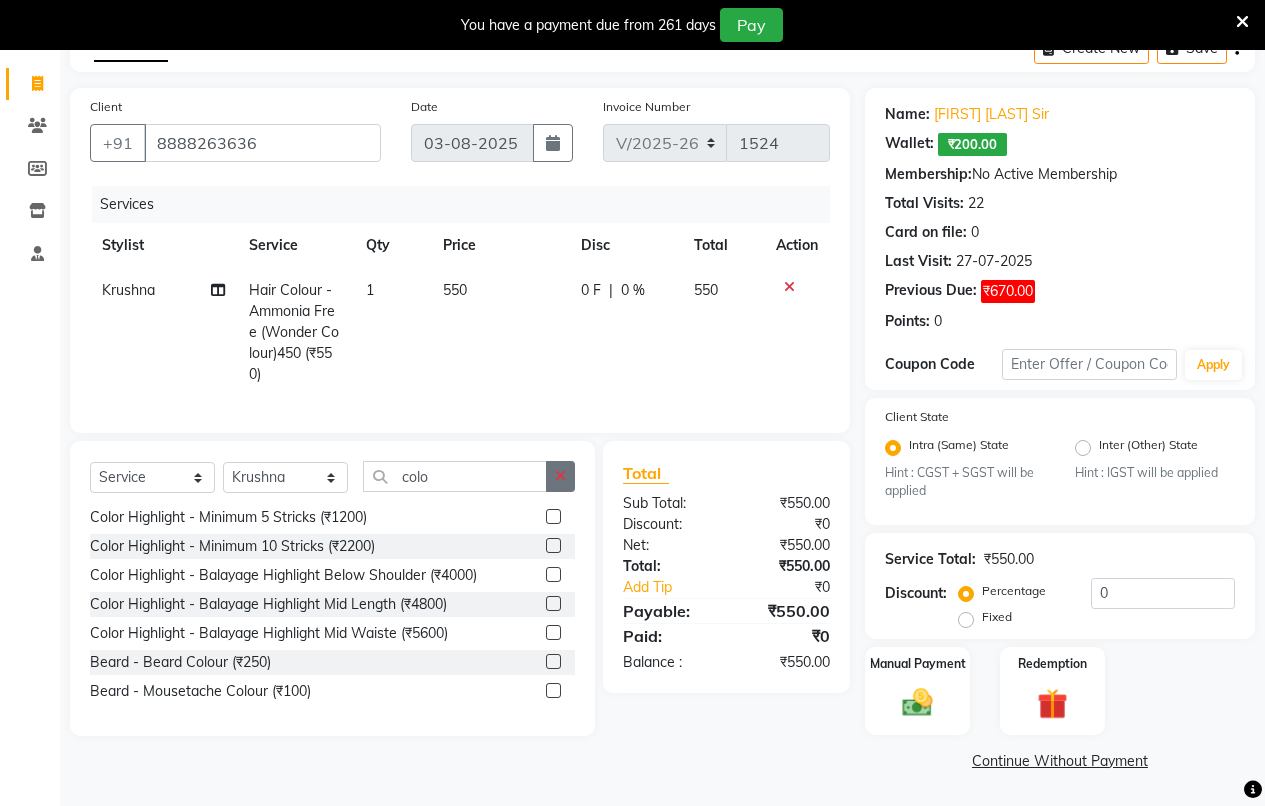 click 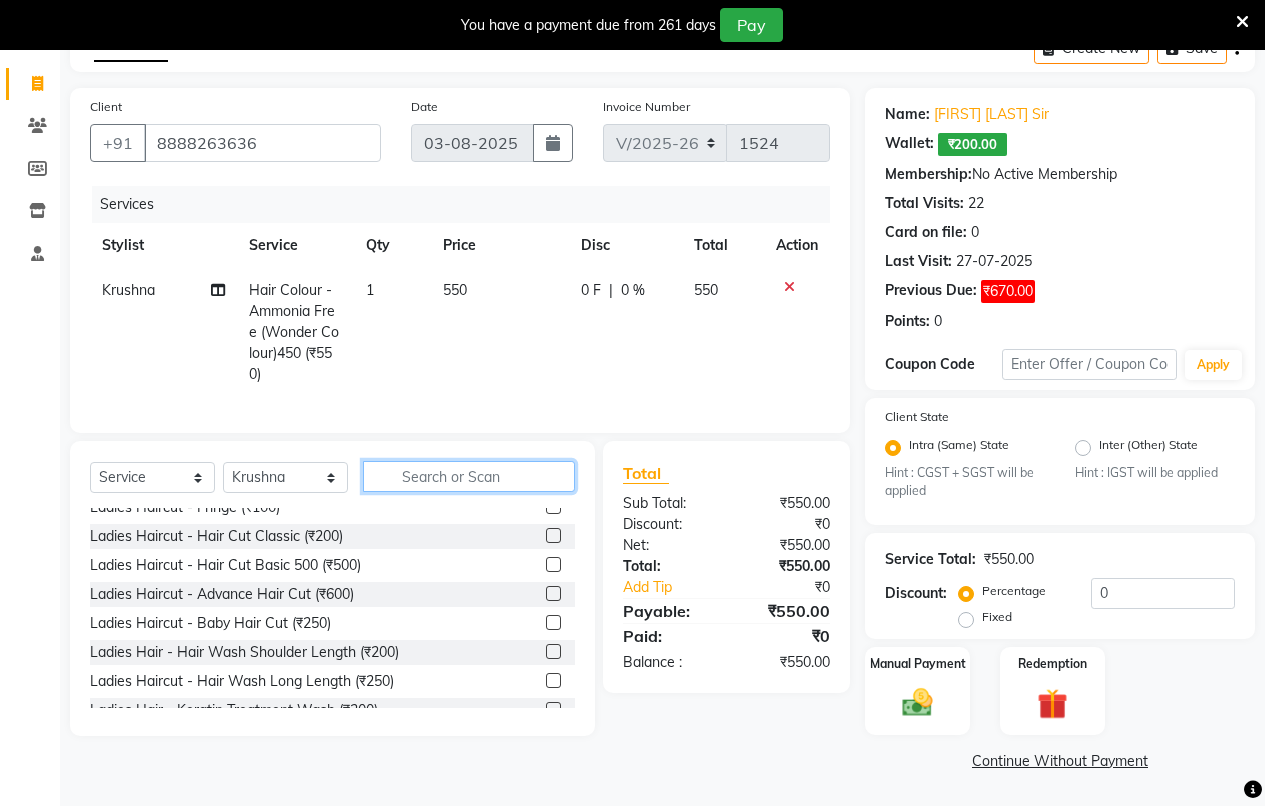 click 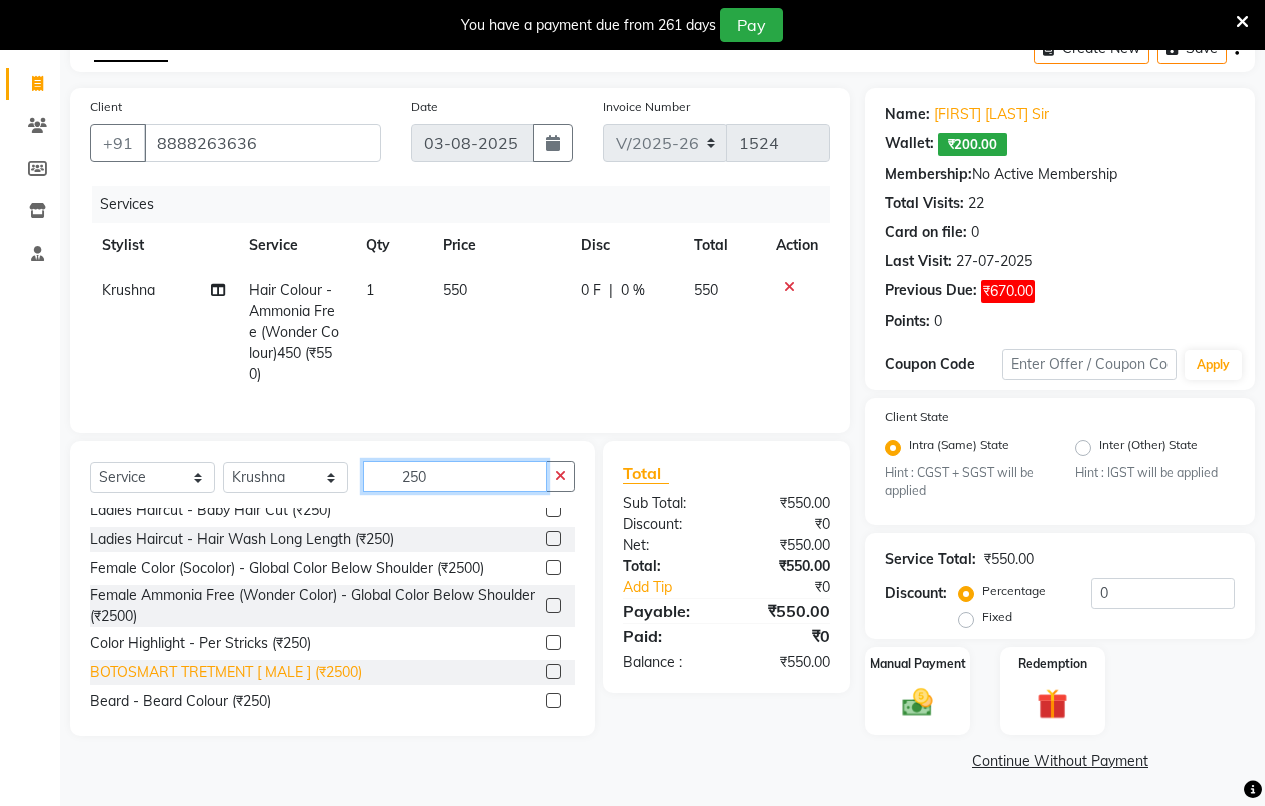 scroll, scrollTop: 0, scrollLeft: 0, axis: both 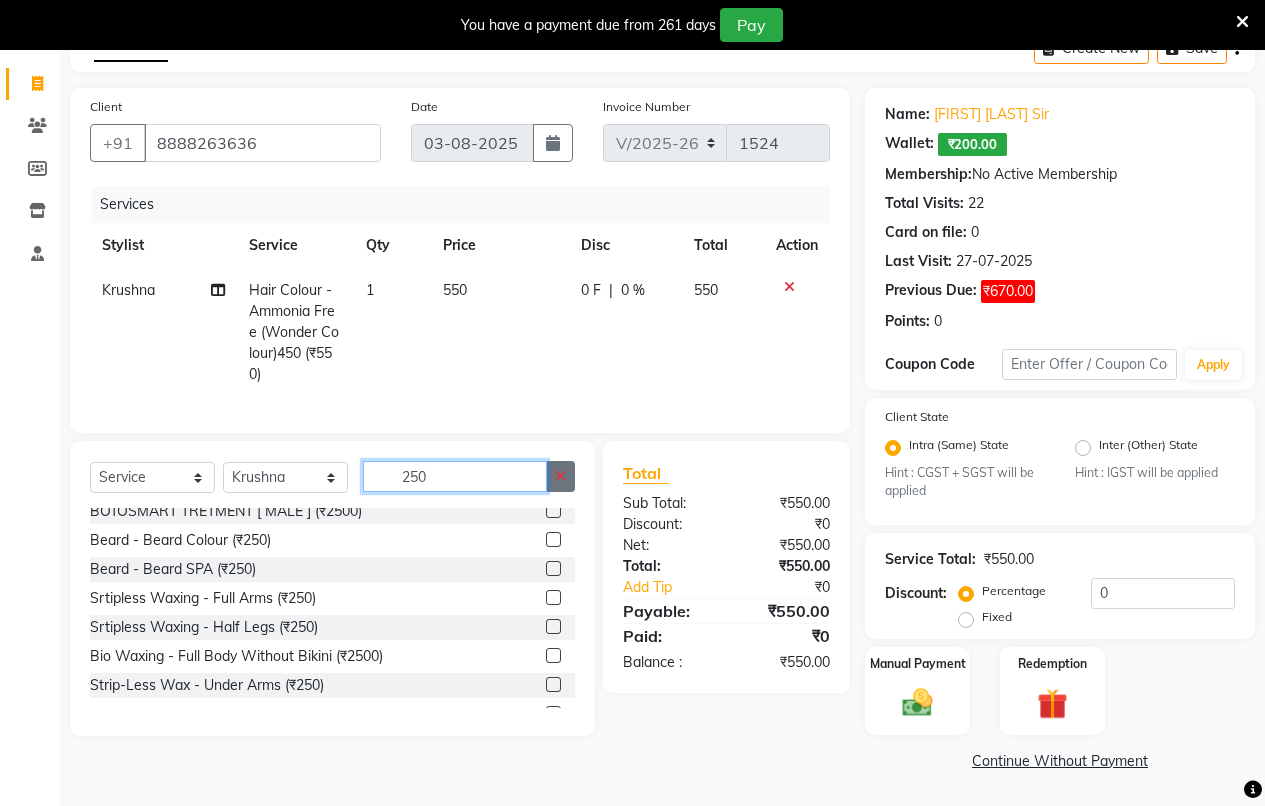 type on "250" 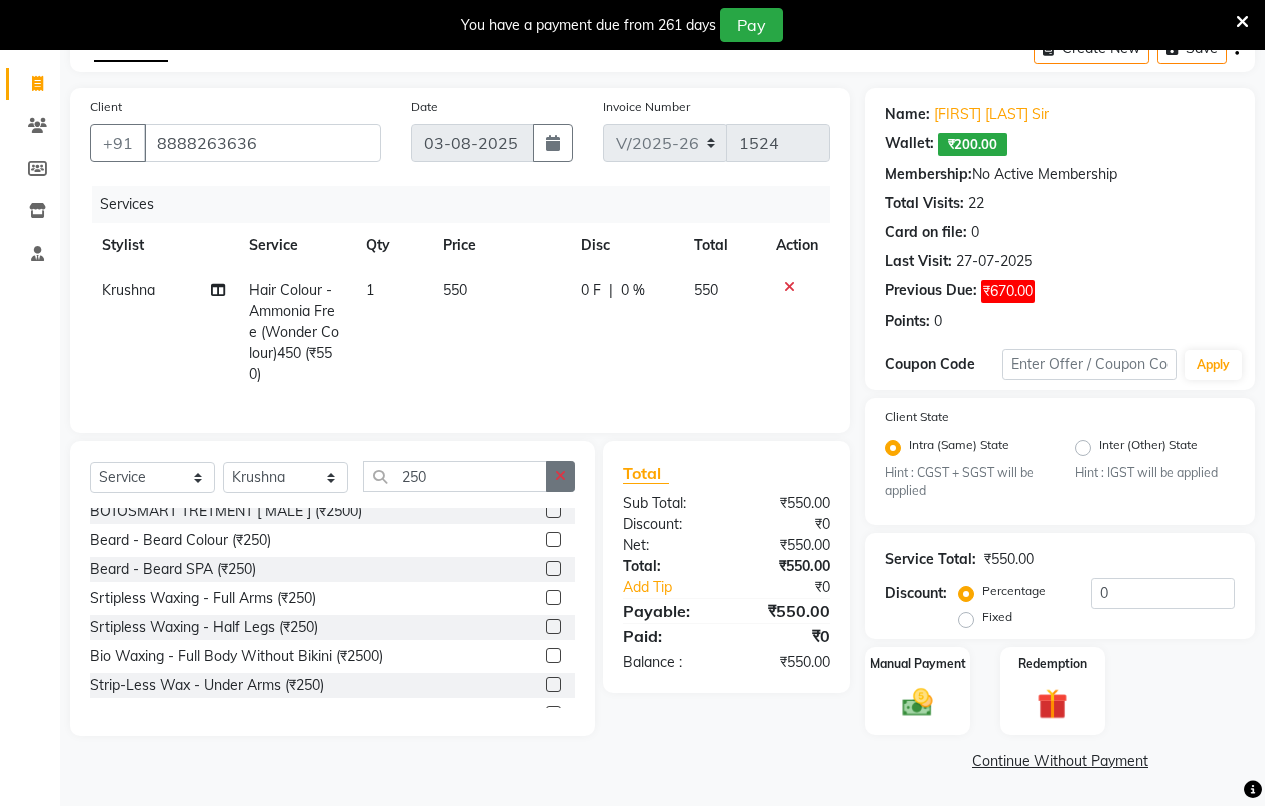 click 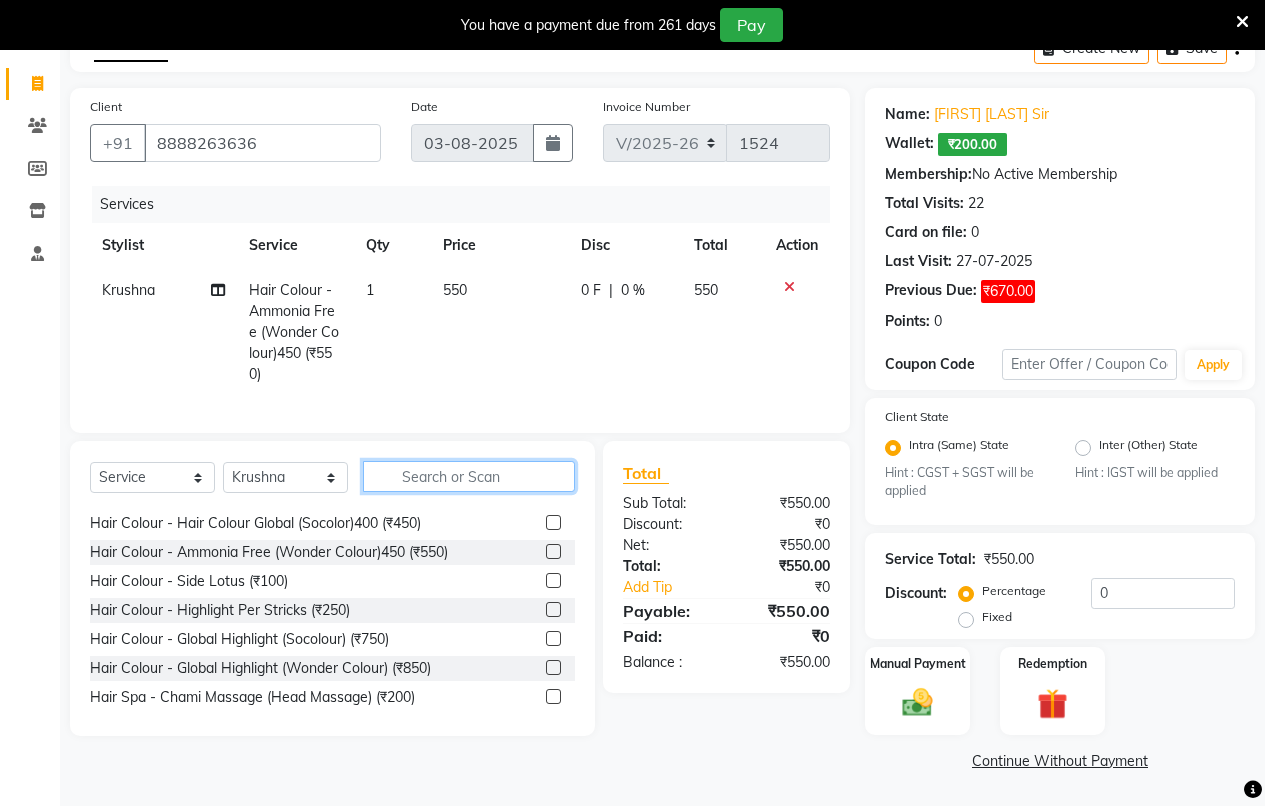 click 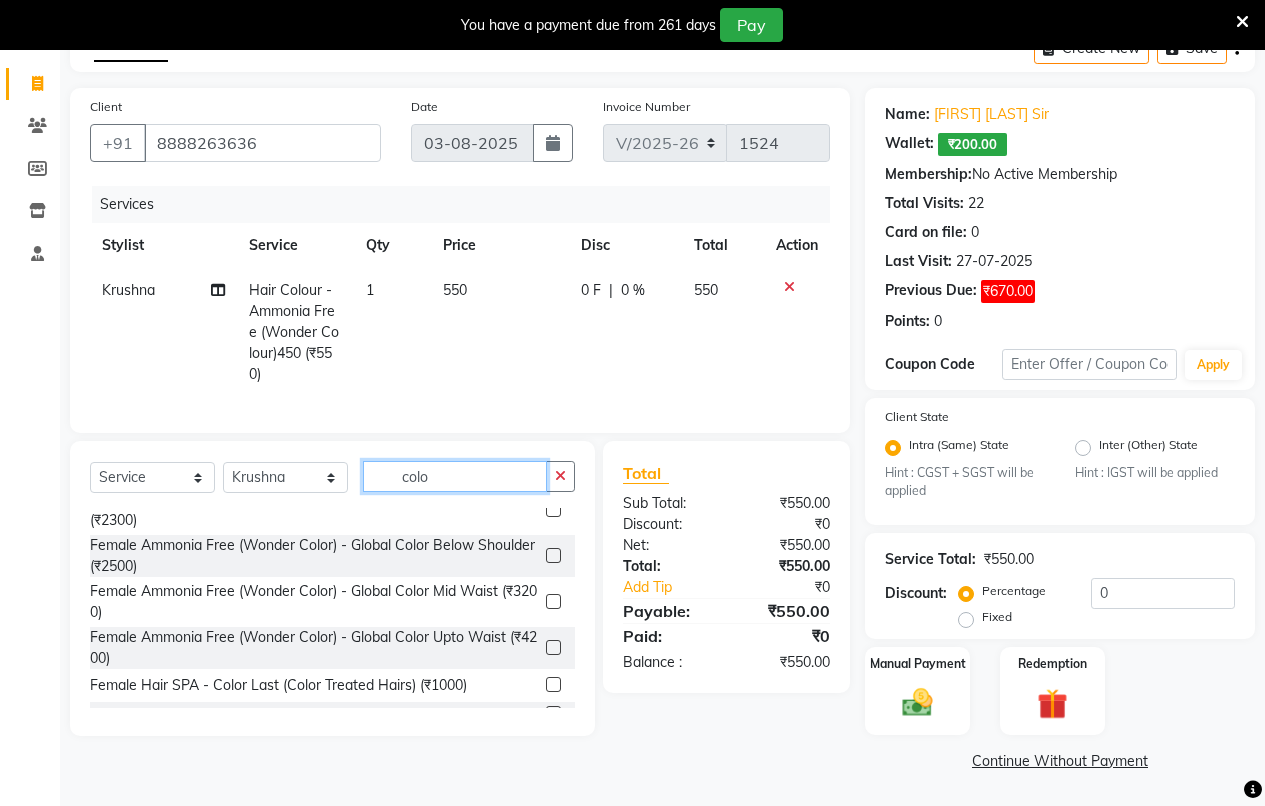 scroll, scrollTop: 697, scrollLeft: 0, axis: vertical 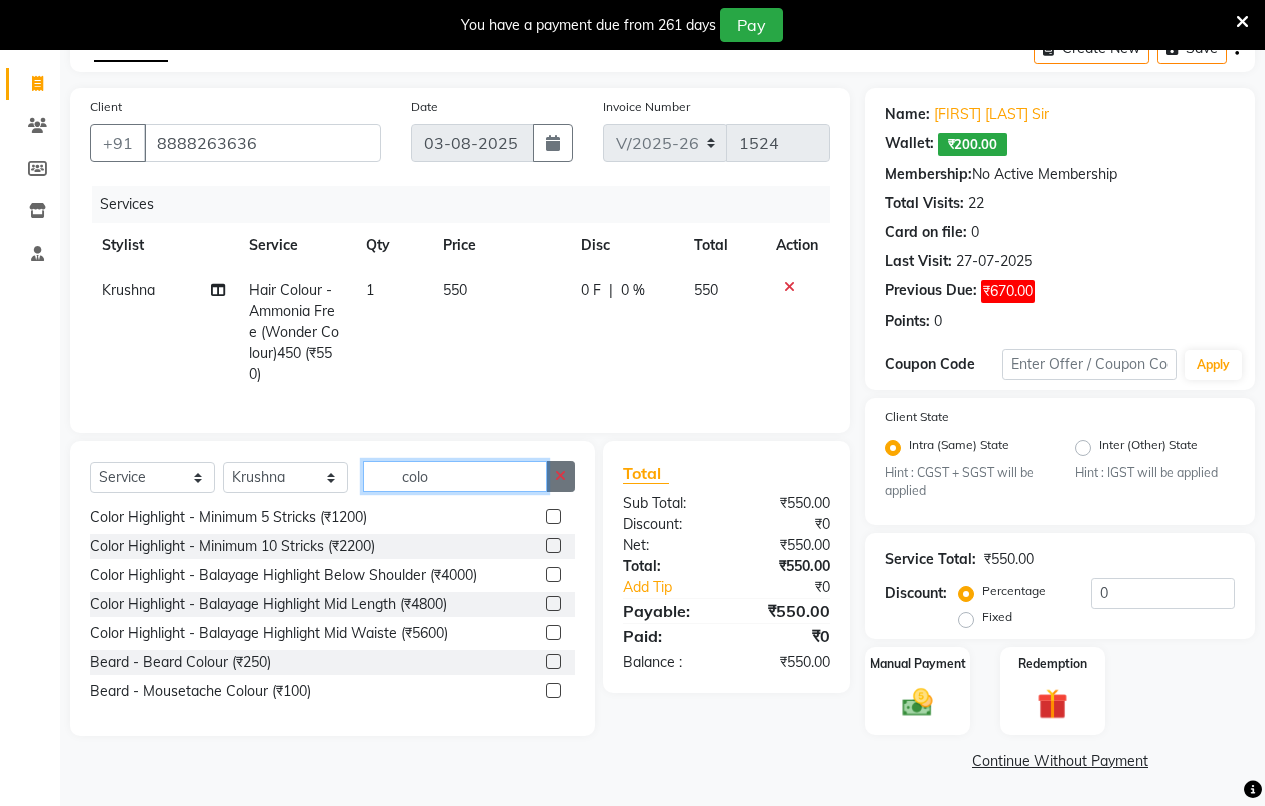 type on "colo" 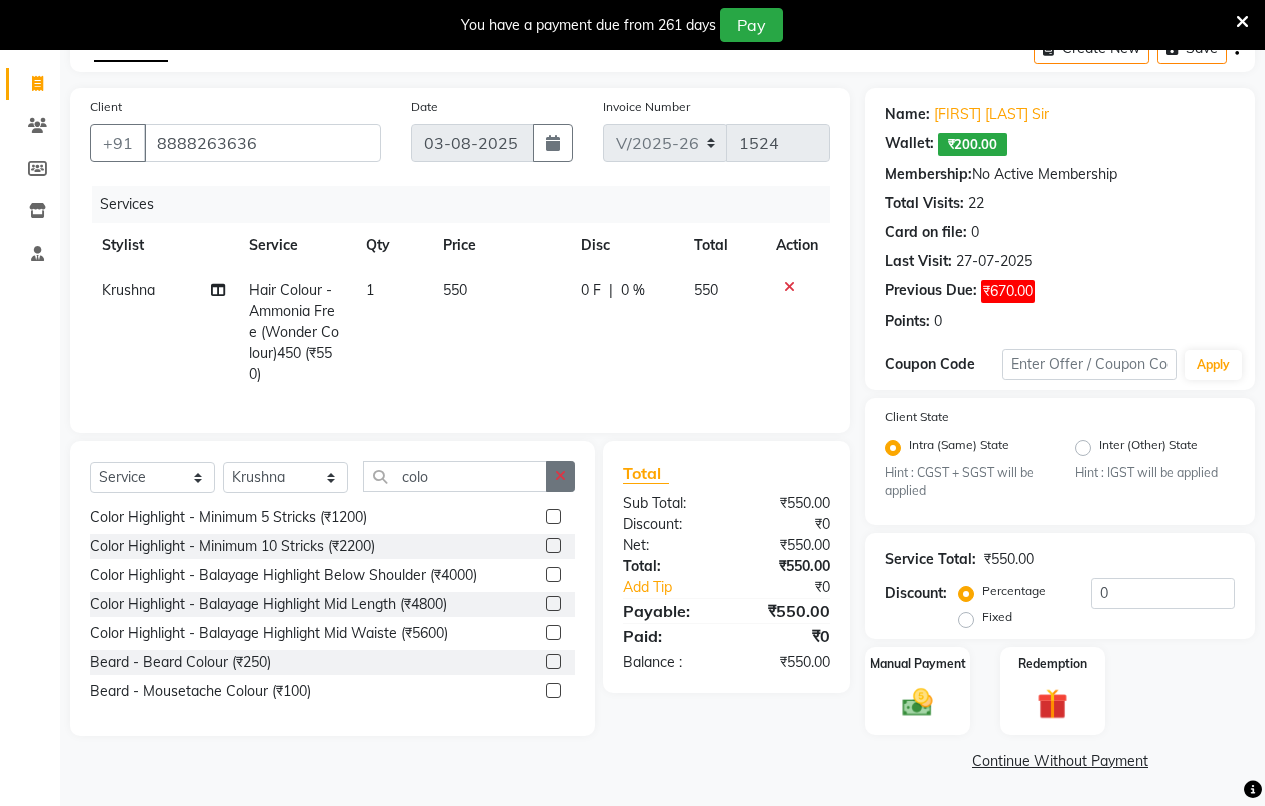 click 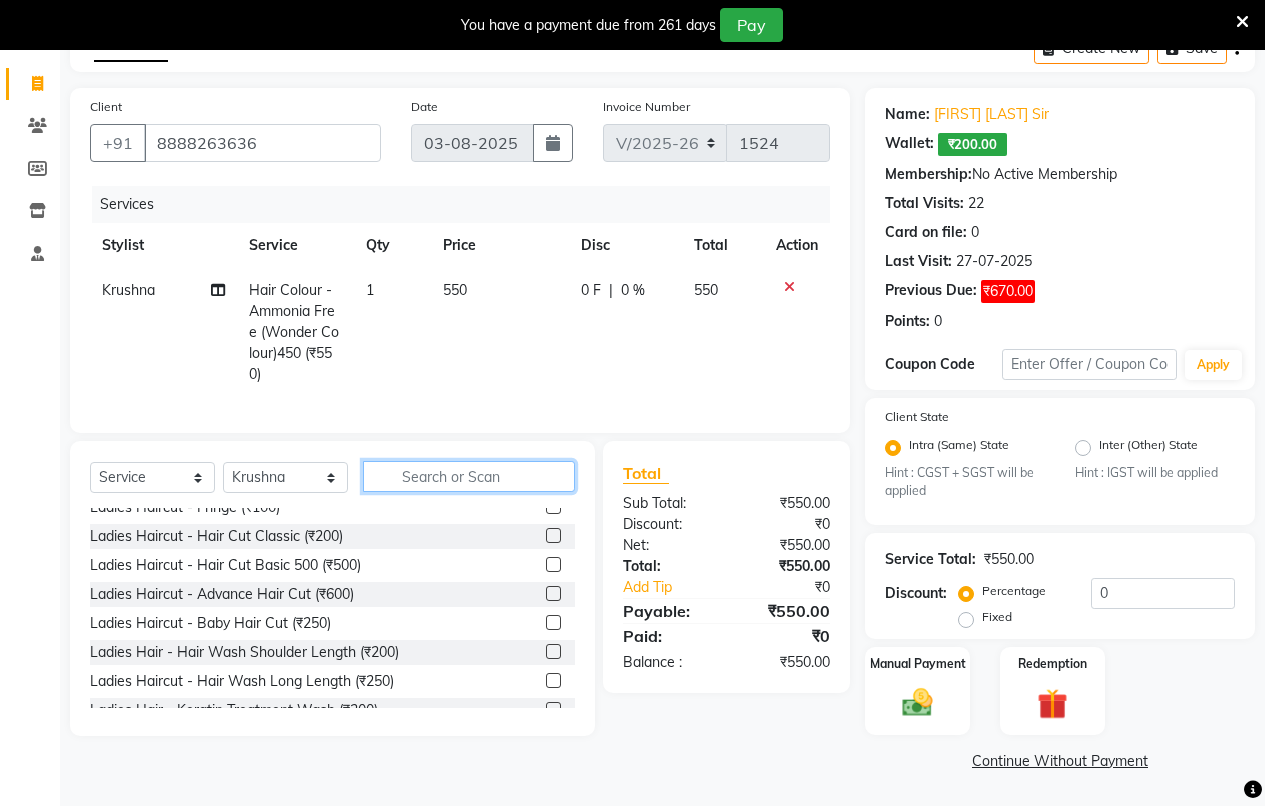 click 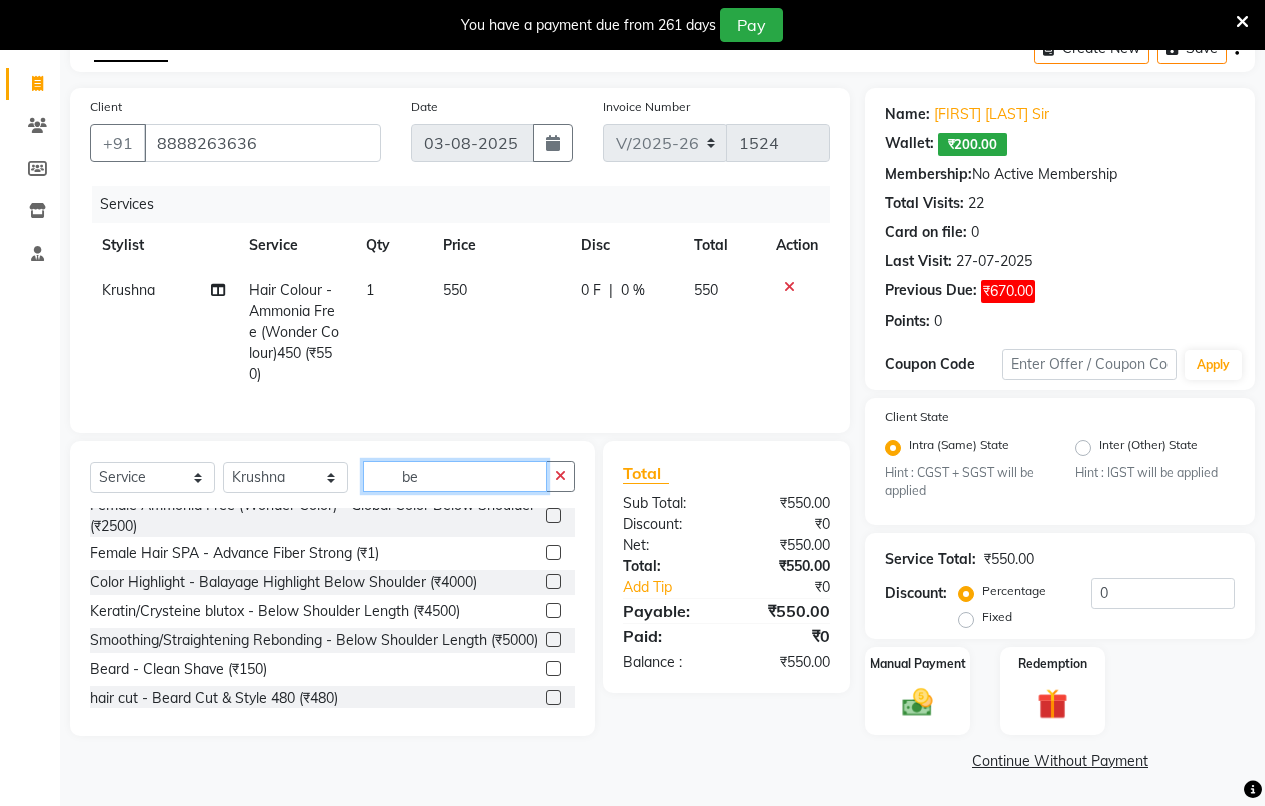 scroll, scrollTop: 0, scrollLeft: 0, axis: both 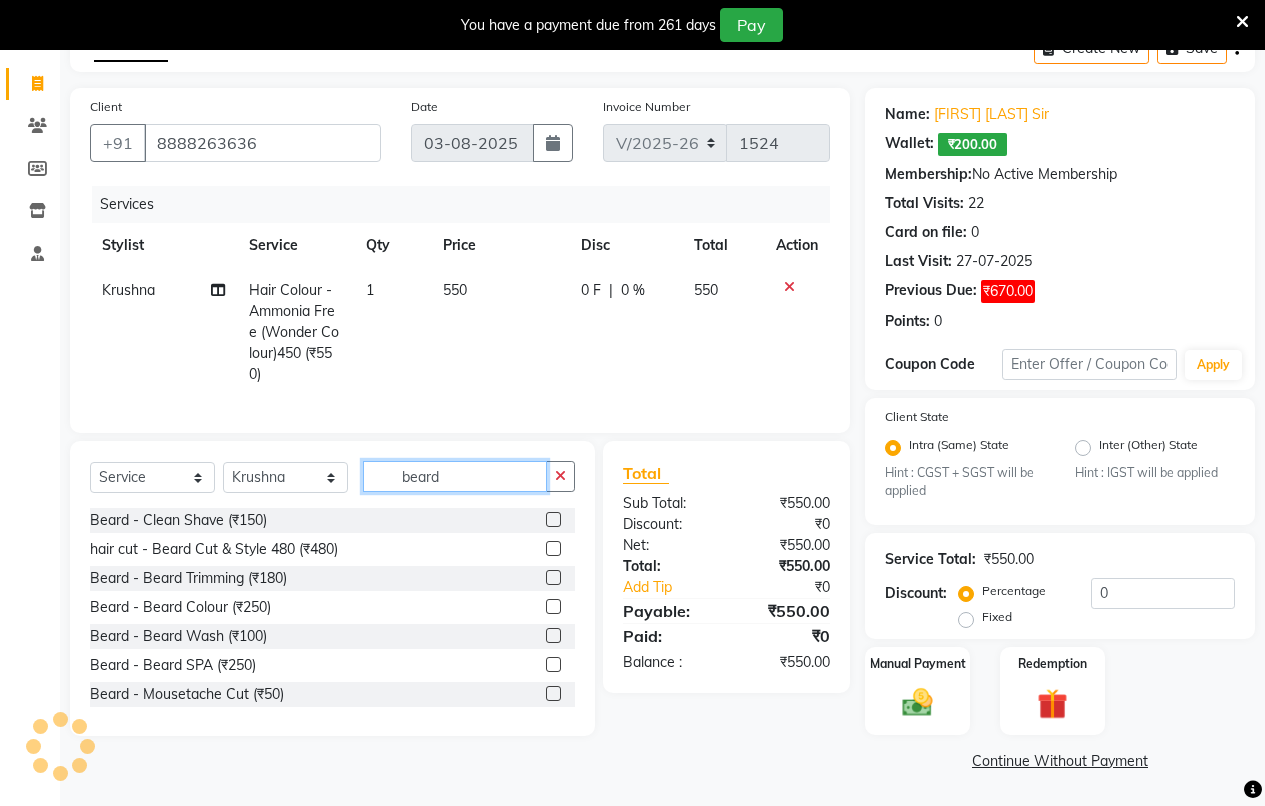 type on "beard" 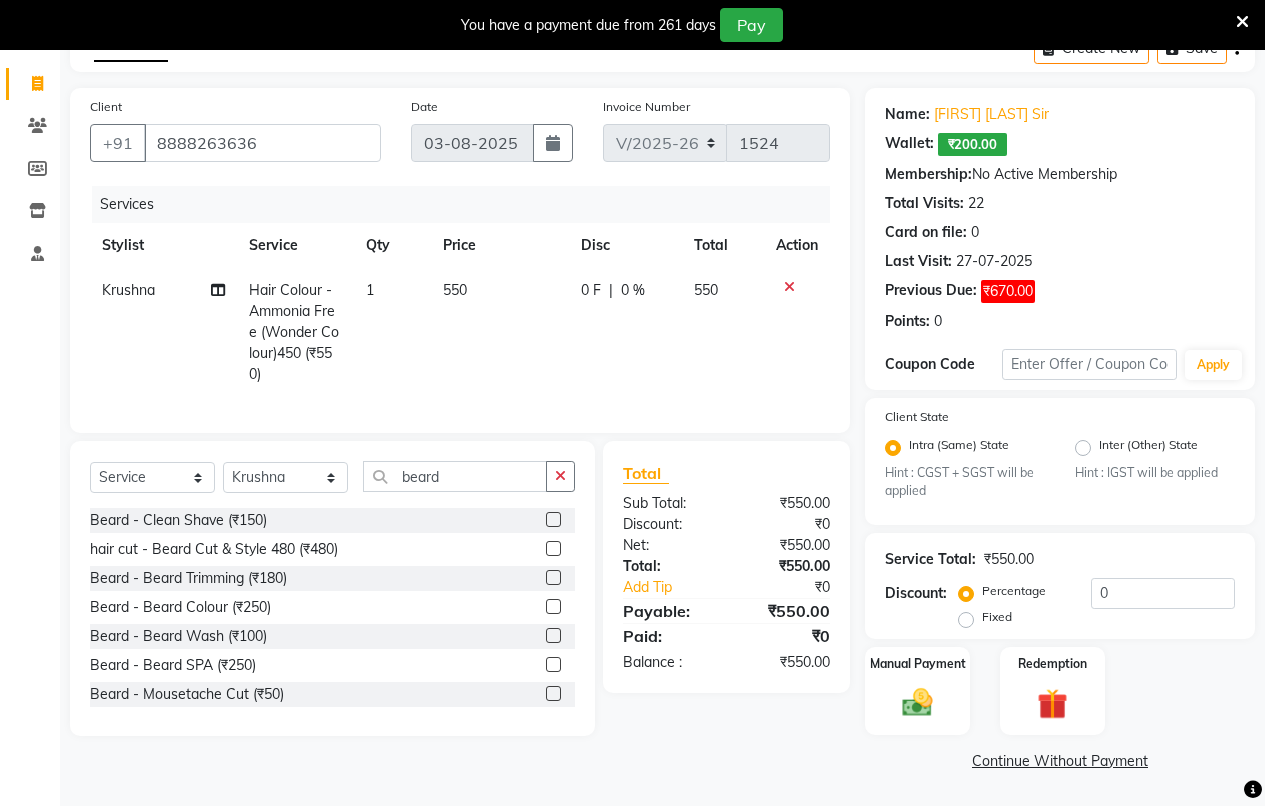click 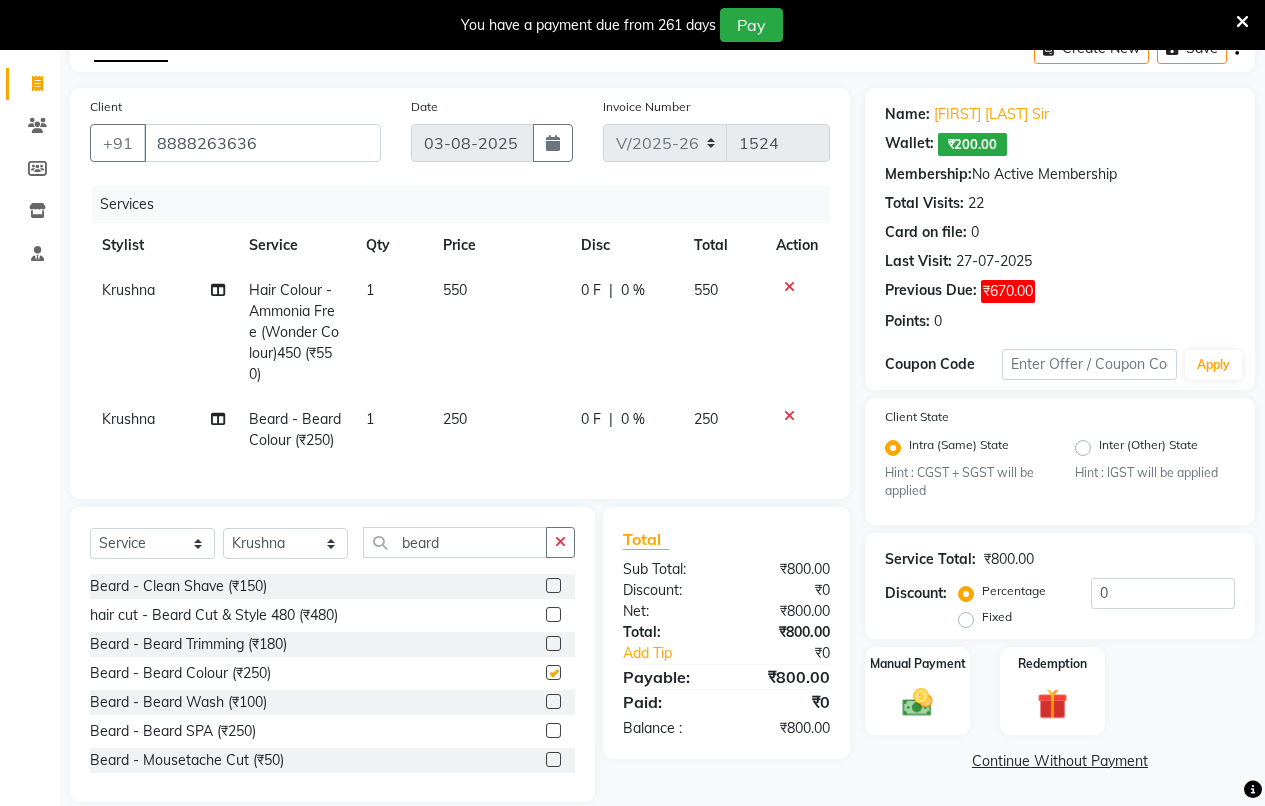 checkbox on "false" 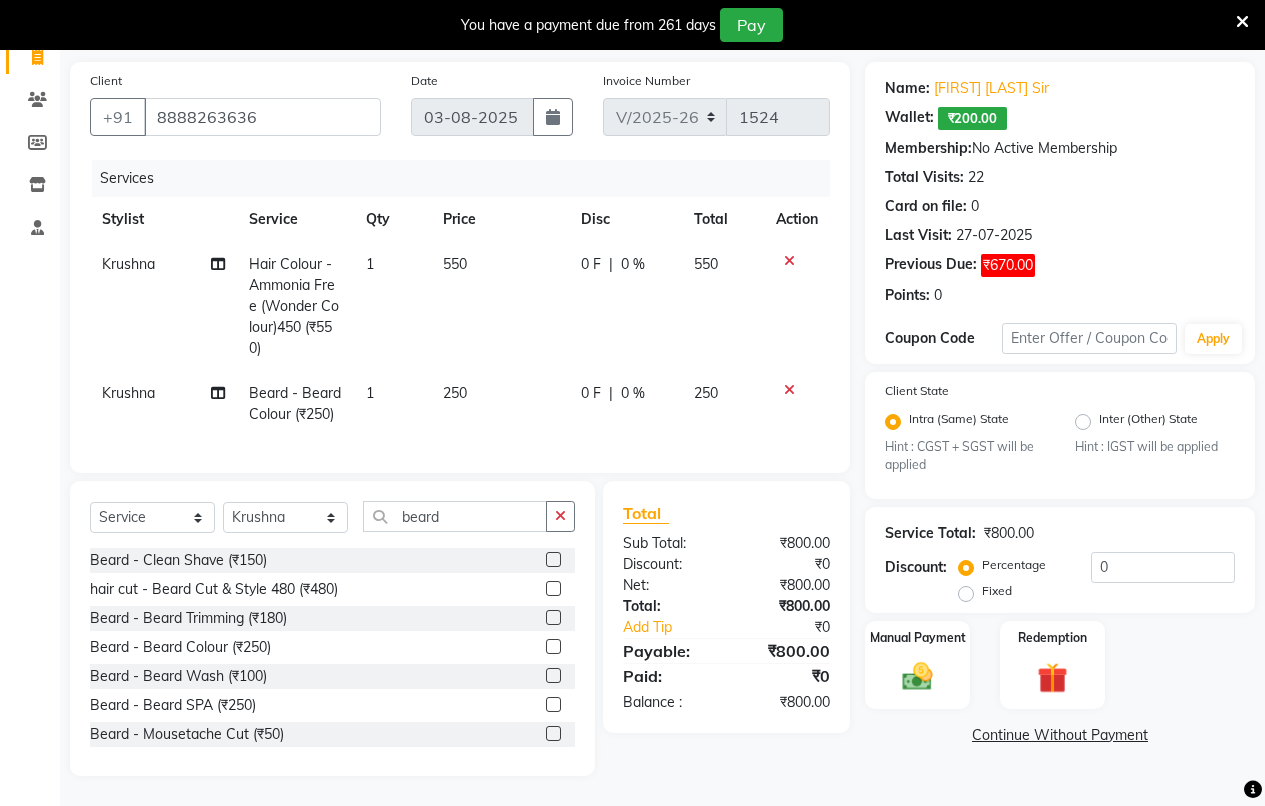 scroll, scrollTop: 153, scrollLeft: 0, axis: vertical 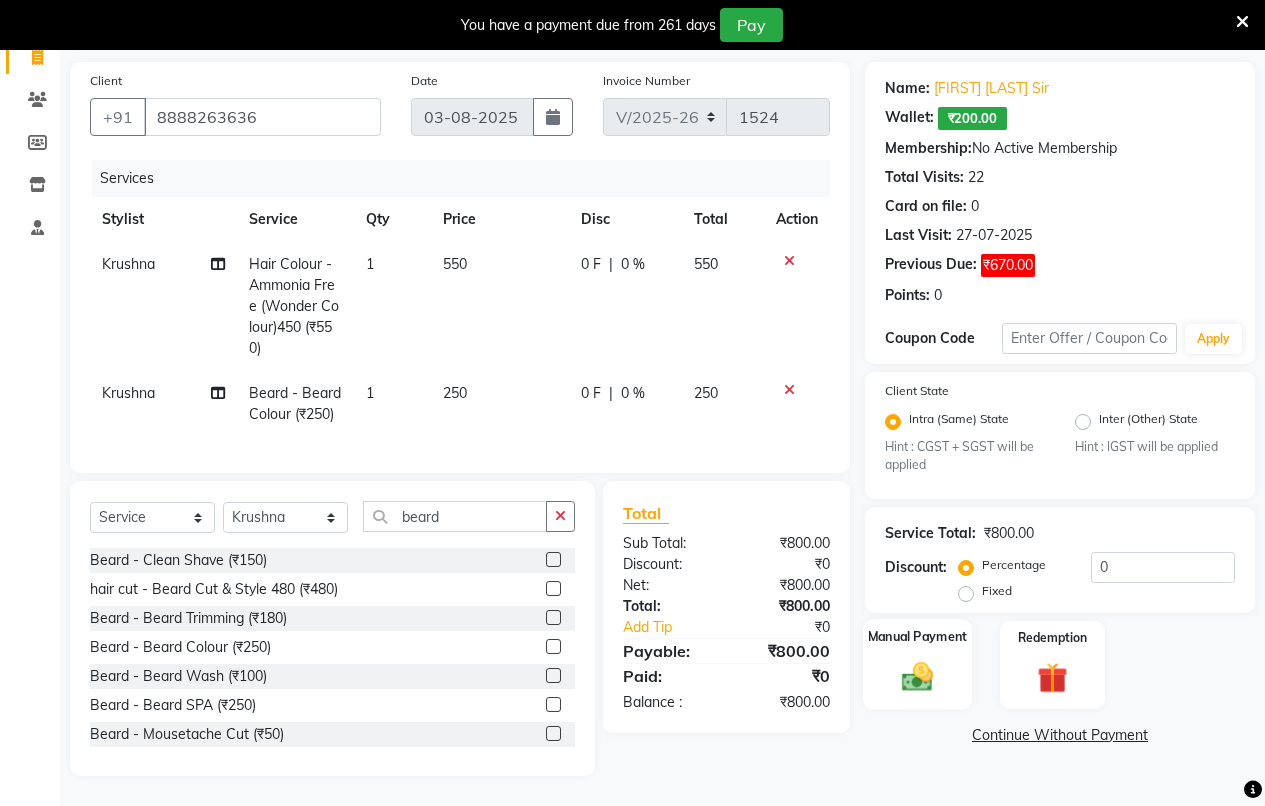 click on "Manual Payment" 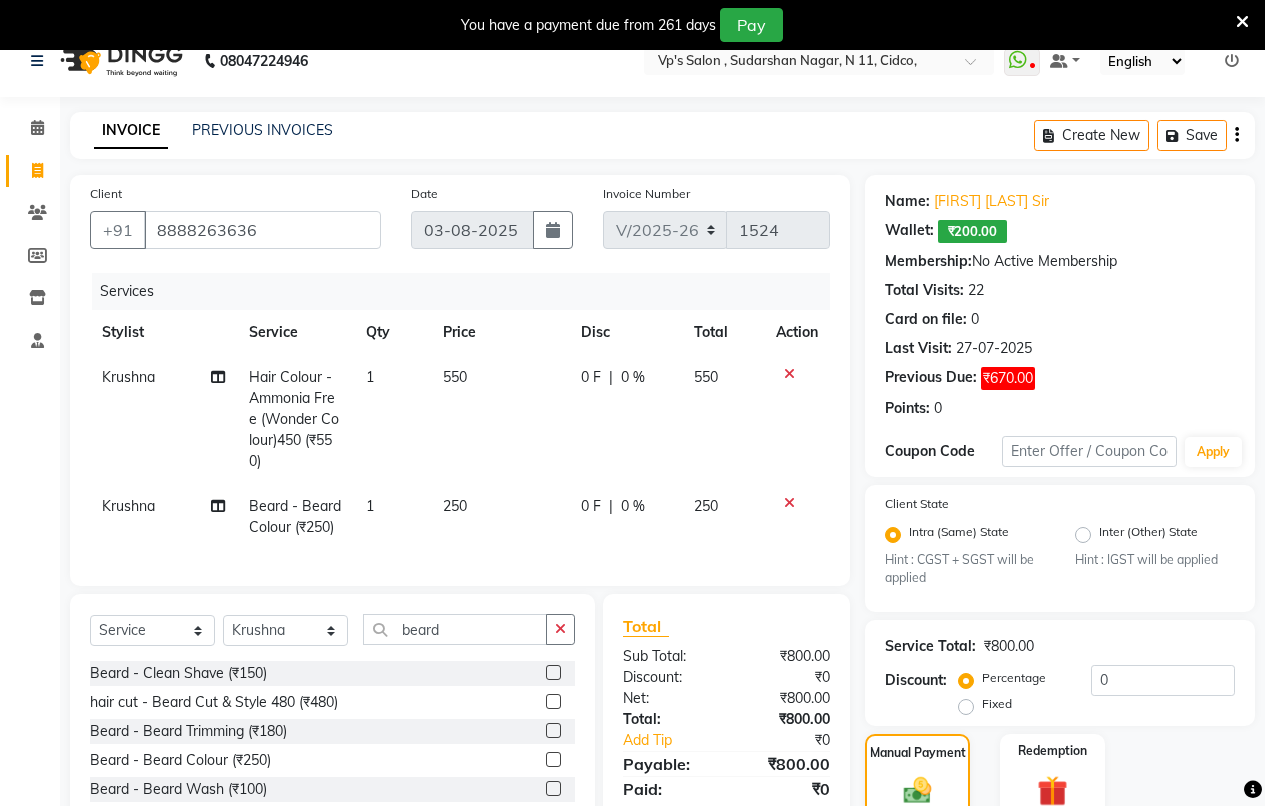 scroll, scrollTop: 0, scrollLeft: 0, axis: both 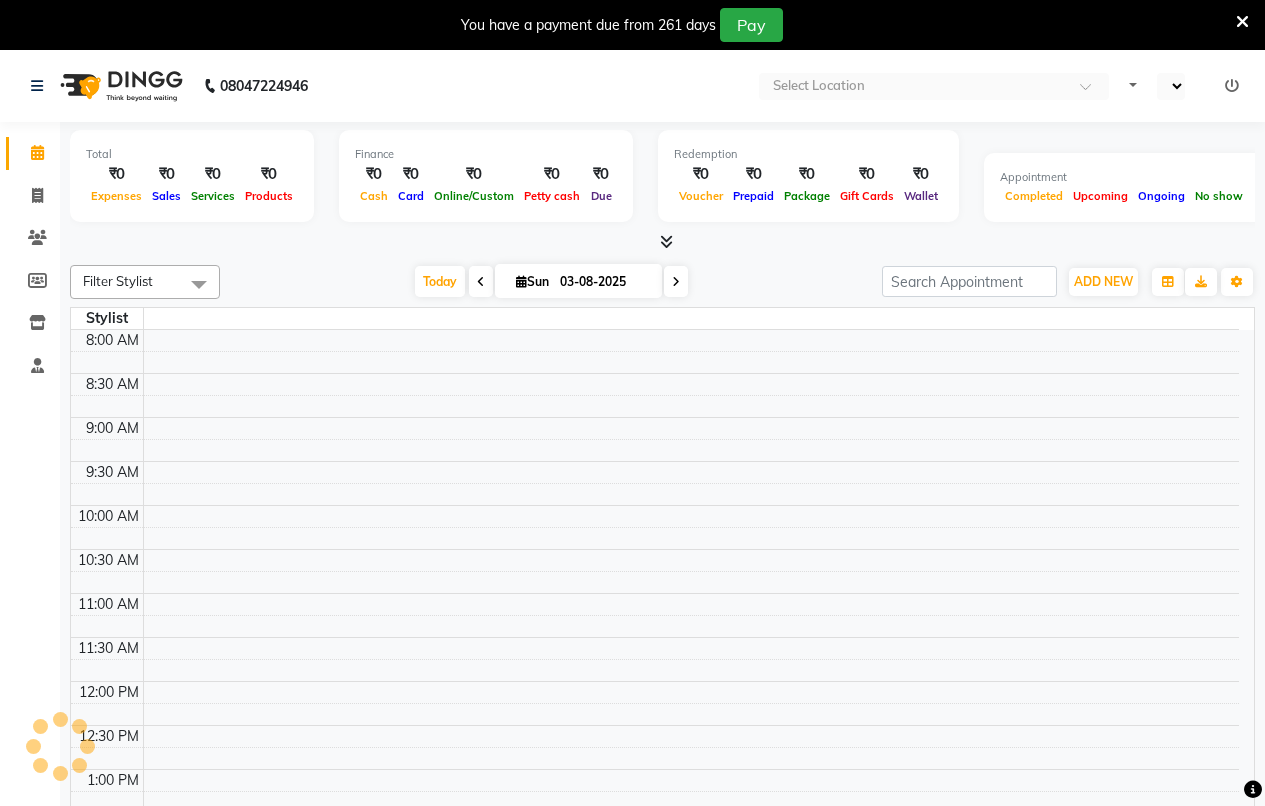 select on "en" 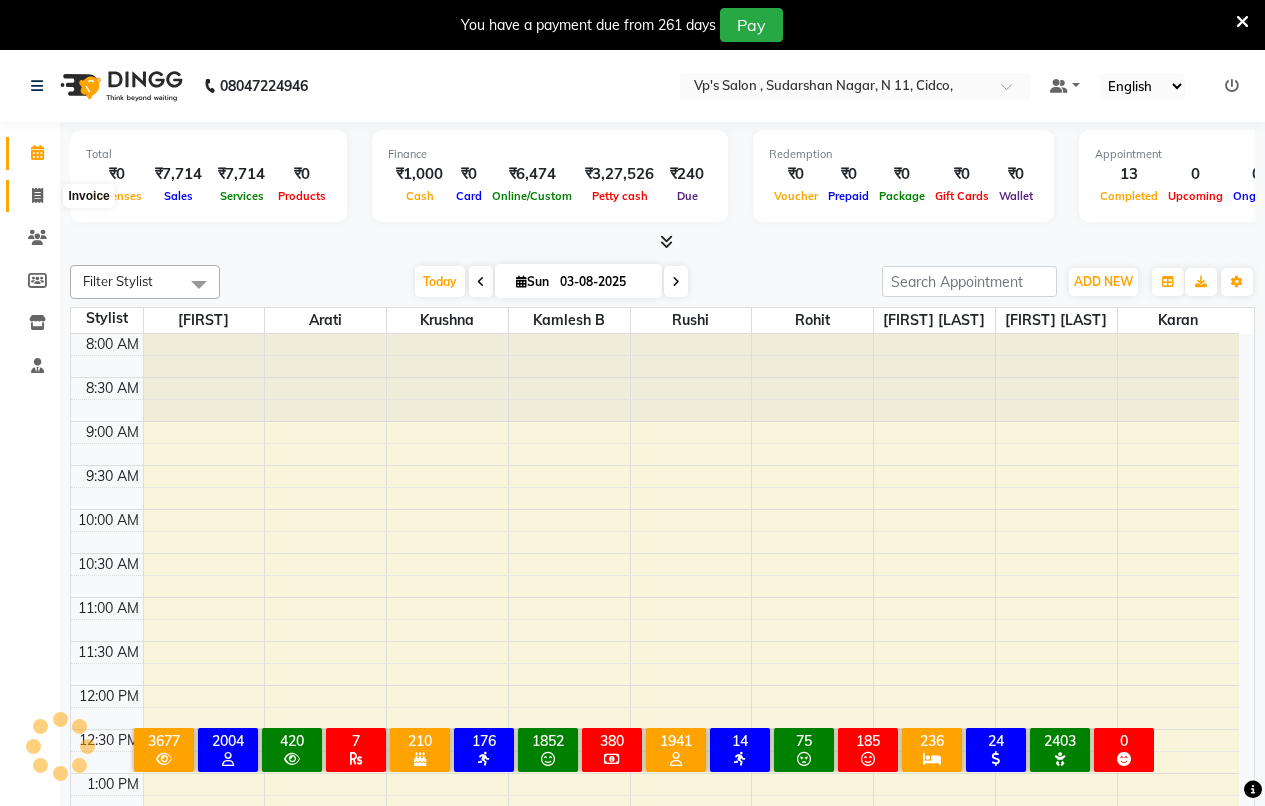 click 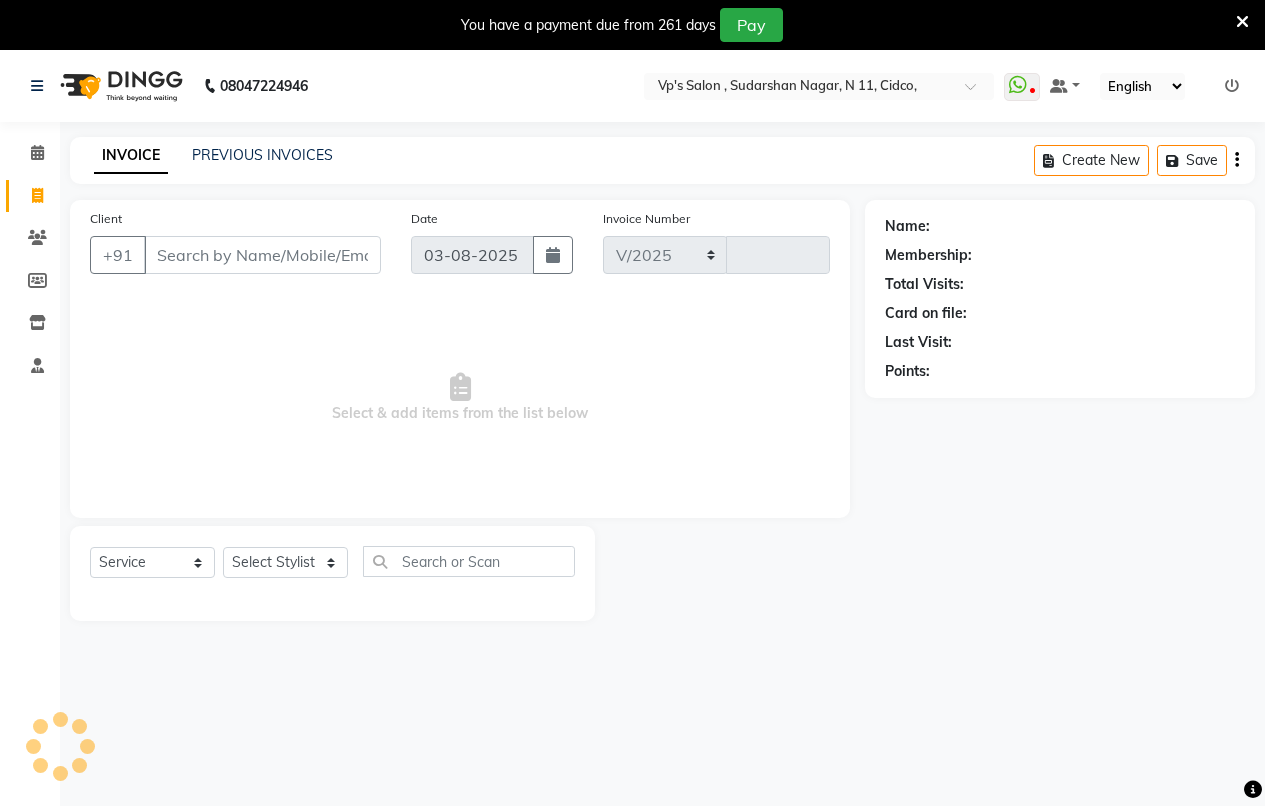 select on "4917" 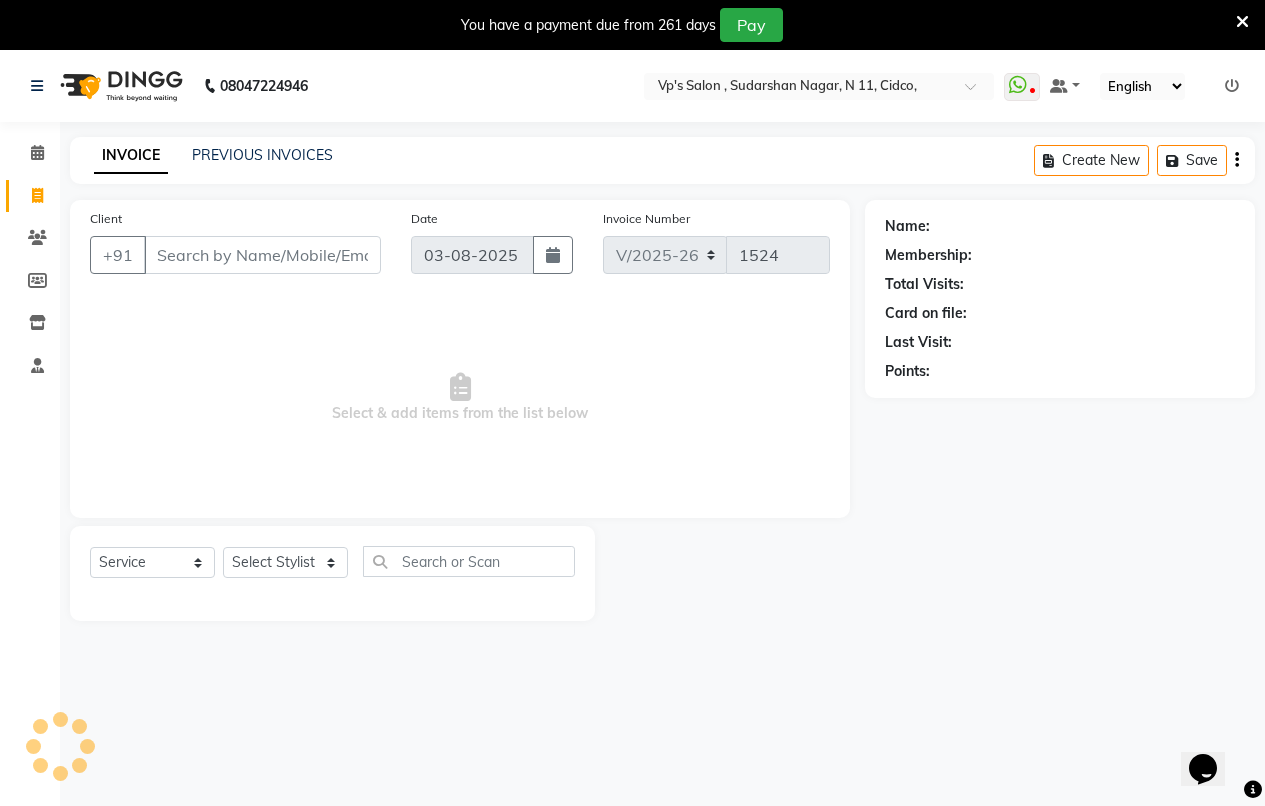 scroll, scrollTop: 0, scrollLeft: 0, axis: both 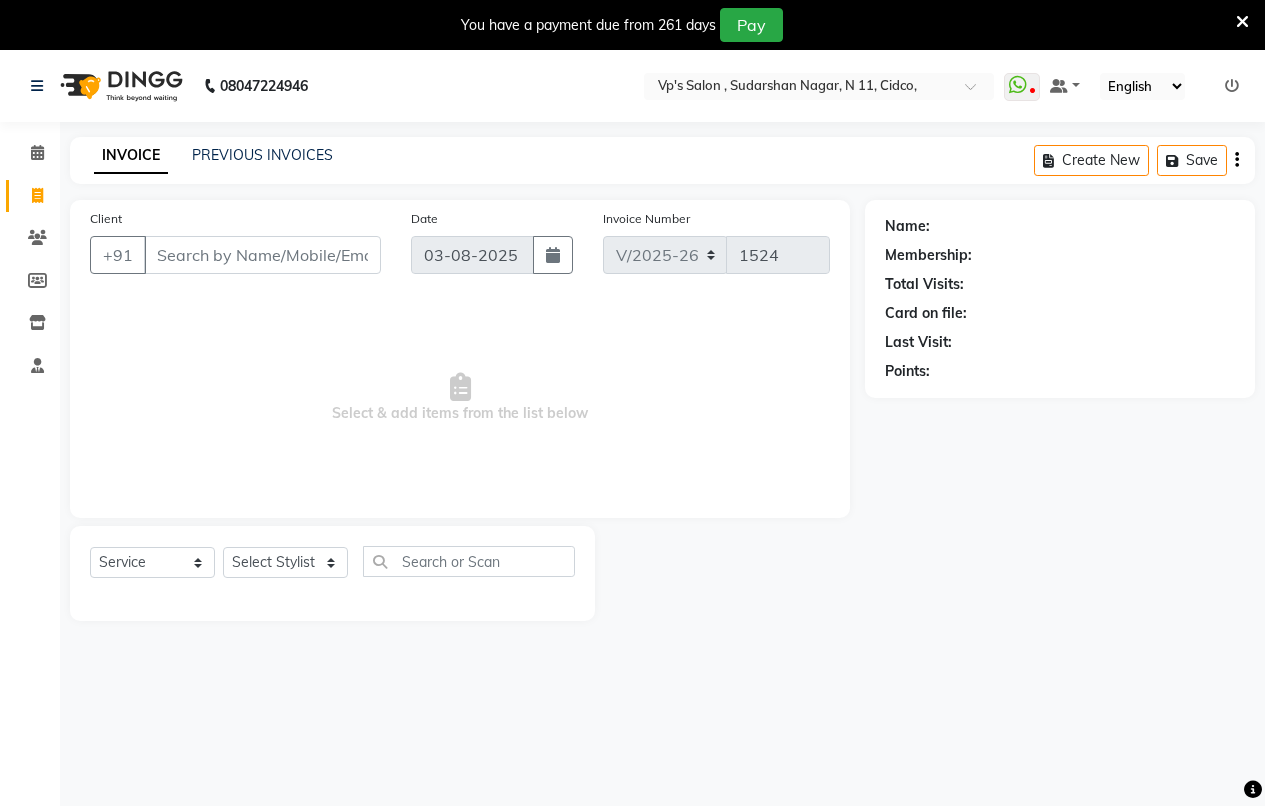 click on "Client" at bounding box center (262, 255) 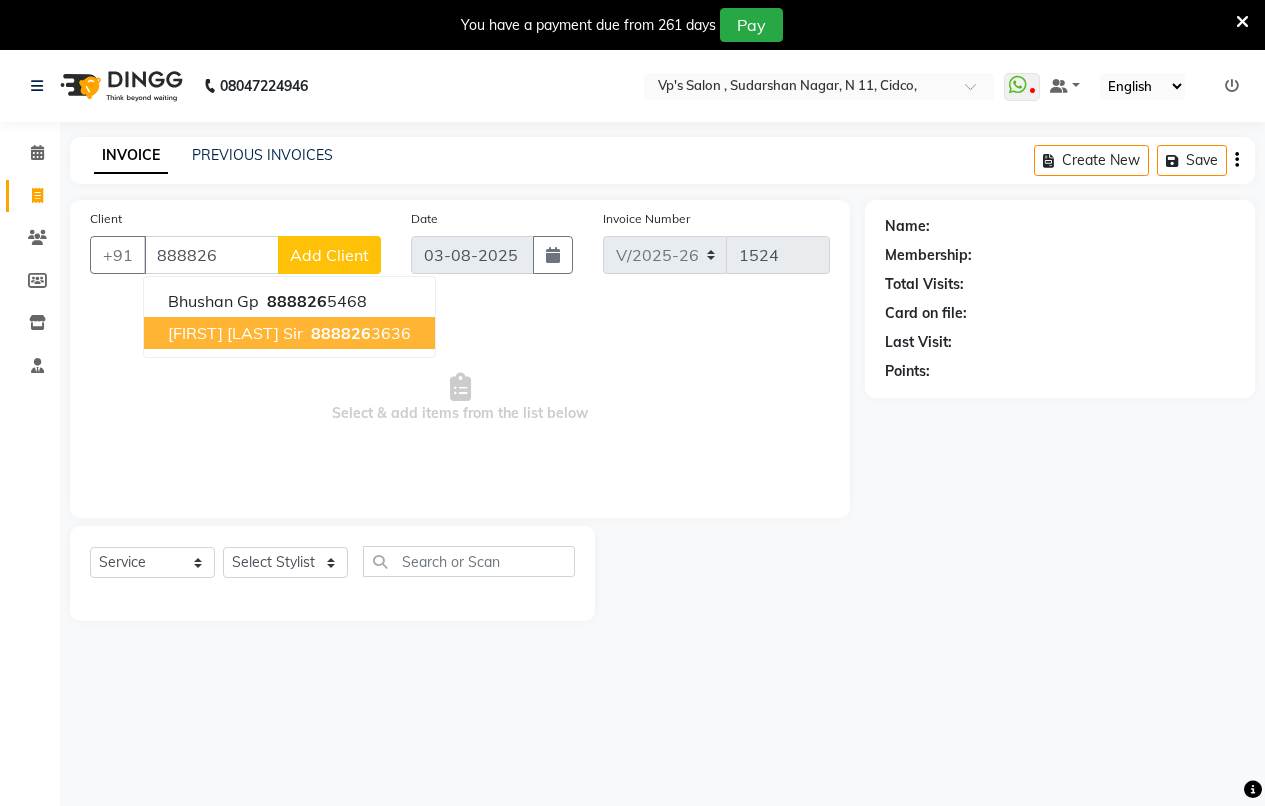 click on "sachin bainade sir   888826 3636" at bounding box center [289, 333] 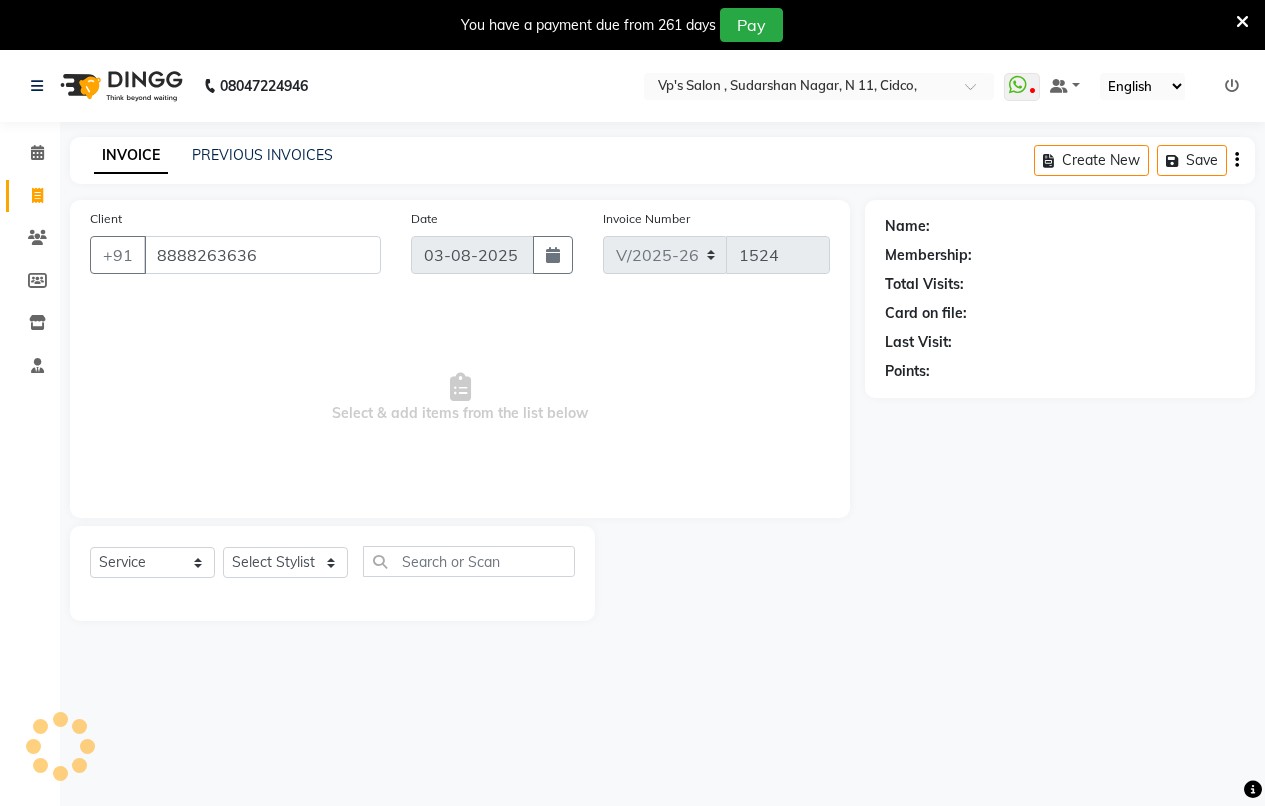 type on "8888263636" 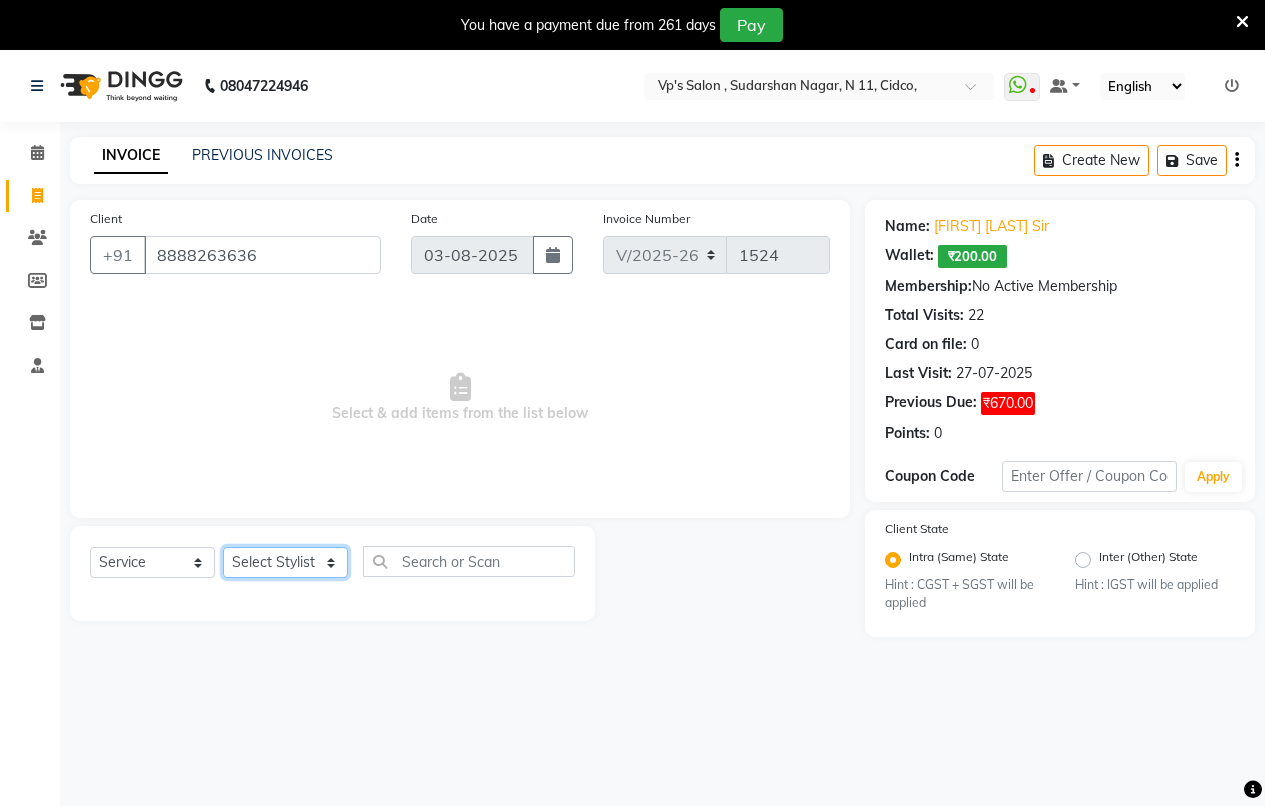 click on "Select Stylist Arati kamlesh b  karan  Krushna pramila jadhav priyanka bawaskar  rohit  rushi  Venesh" 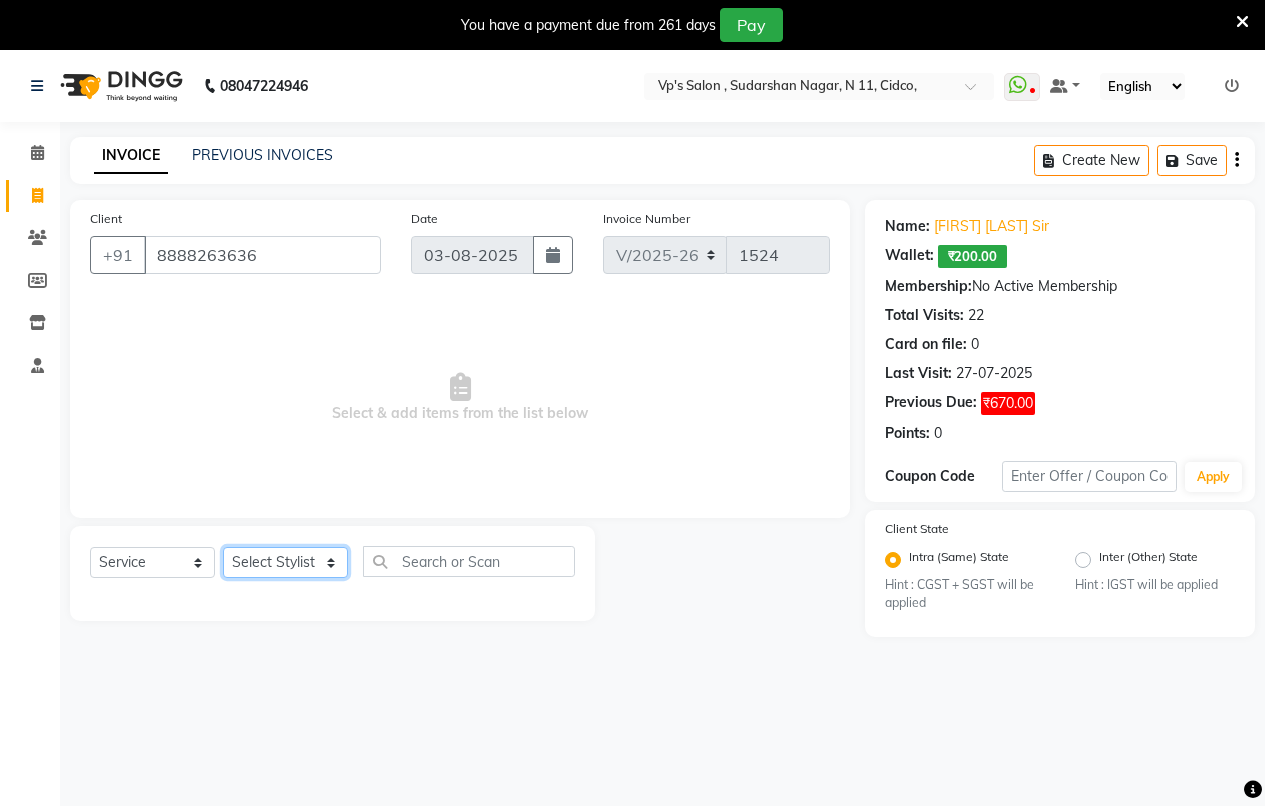 select on "59995" 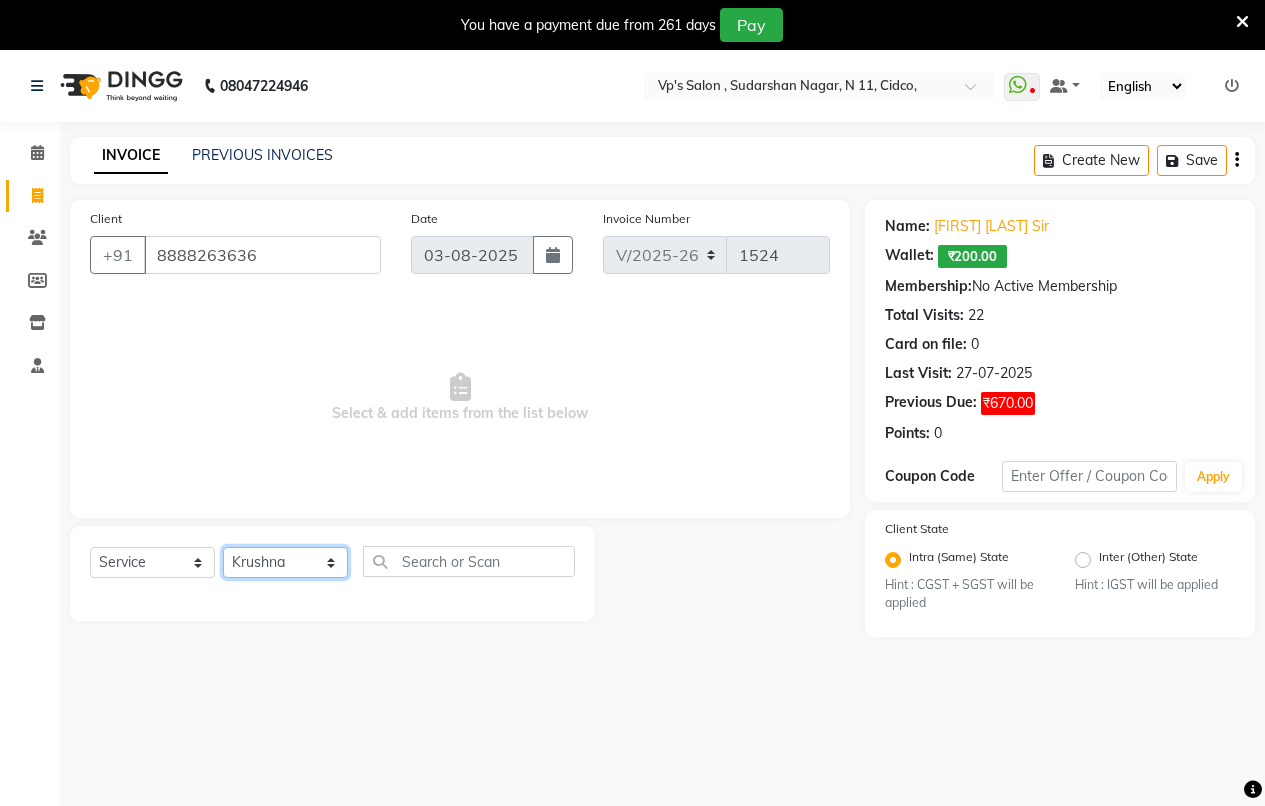click on "Select Stylist Arati kamlesh b  karan  Krushna pramila jadhav priyanka bawaskar  rohit  rushi  Venesh" 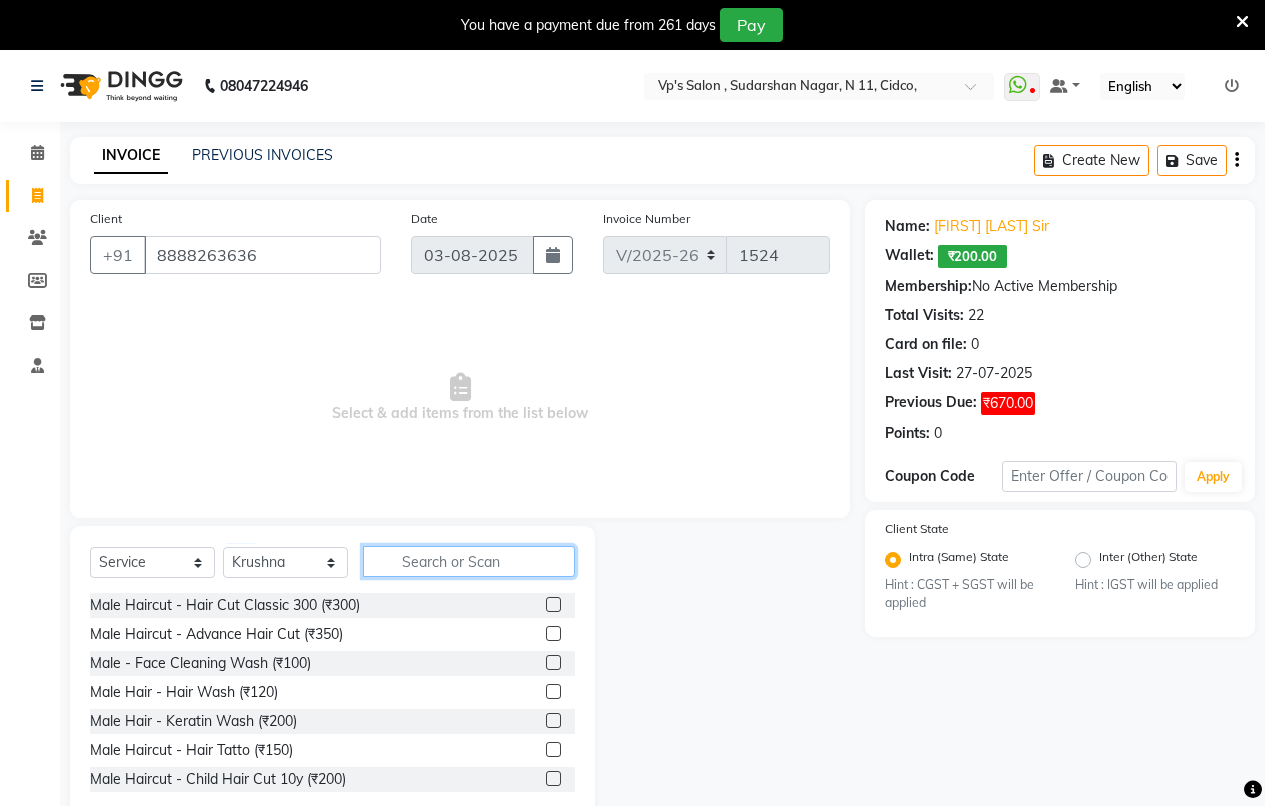 drag, startPoint x: 447, startPoint y: 563, endPoint x: 428, endPoint y: 566, distance: 19.235384 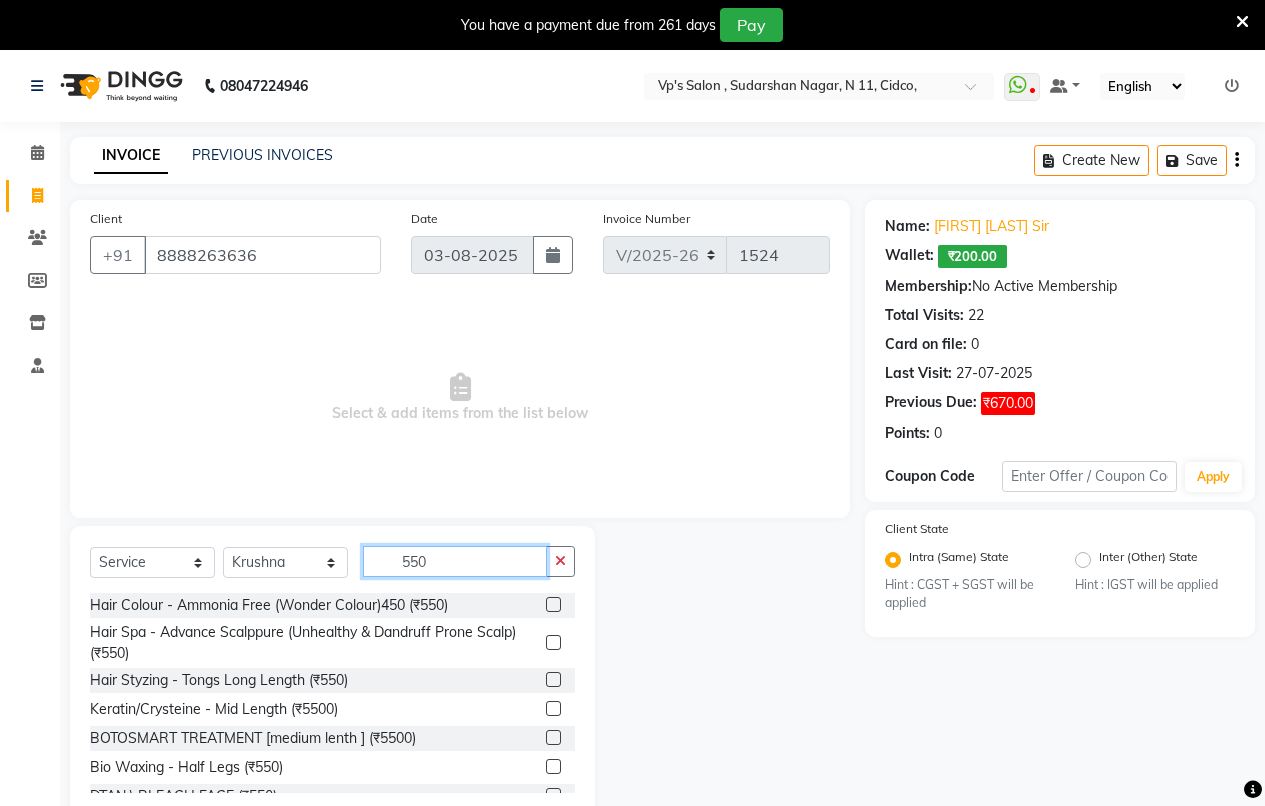 type on "550" 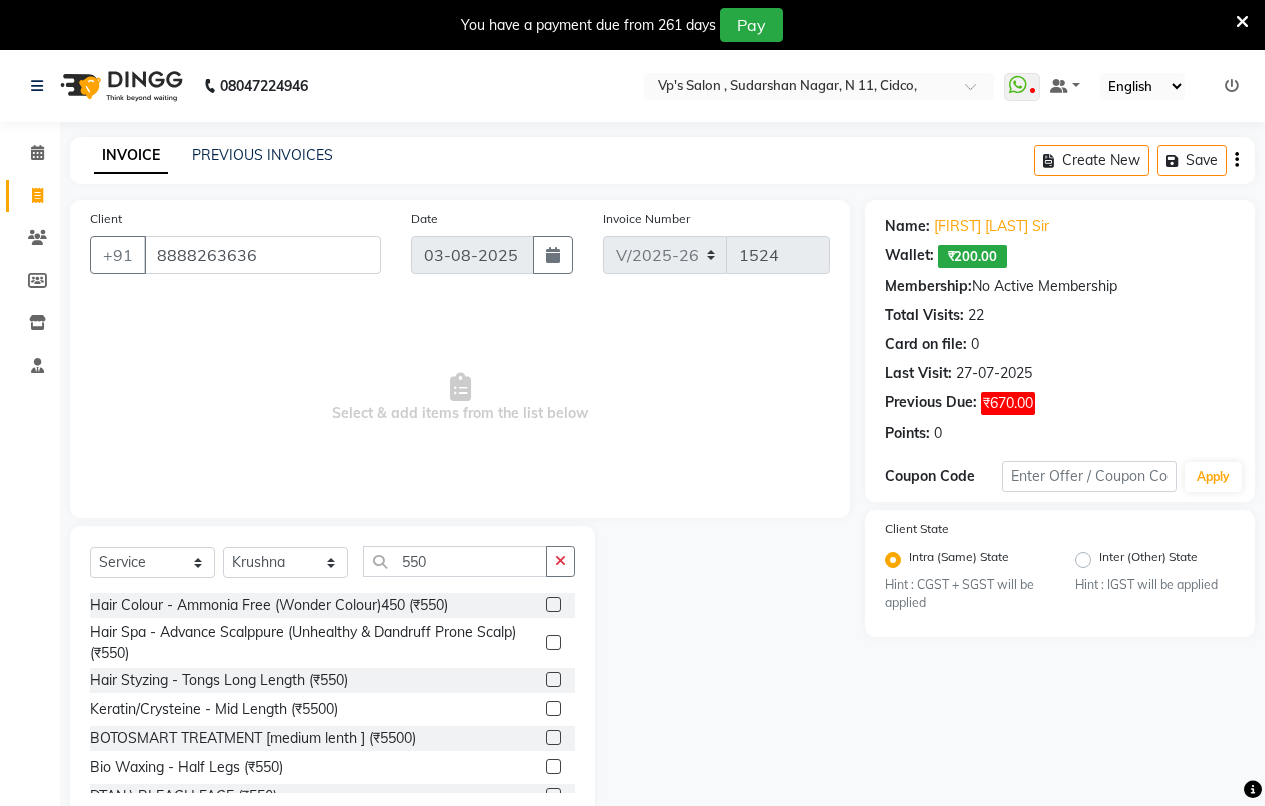 click 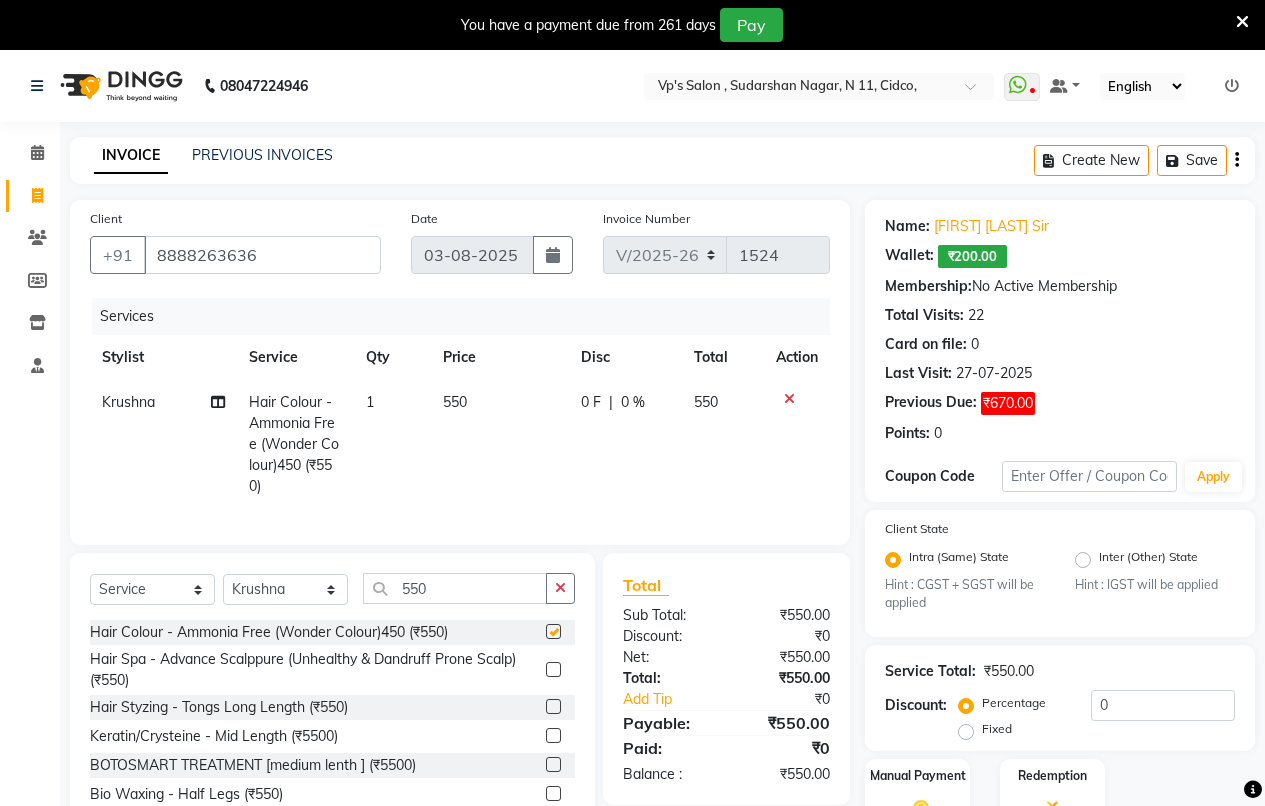 checkbox on "false" 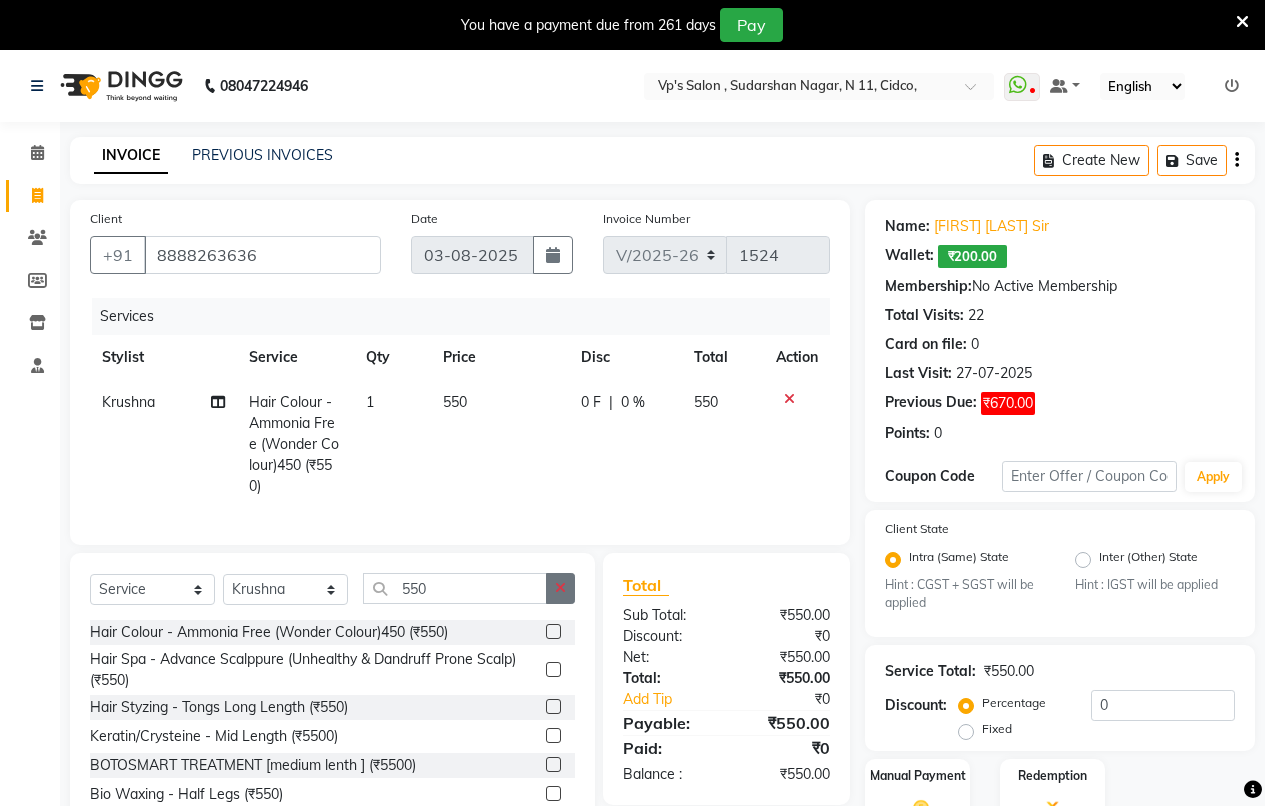 click 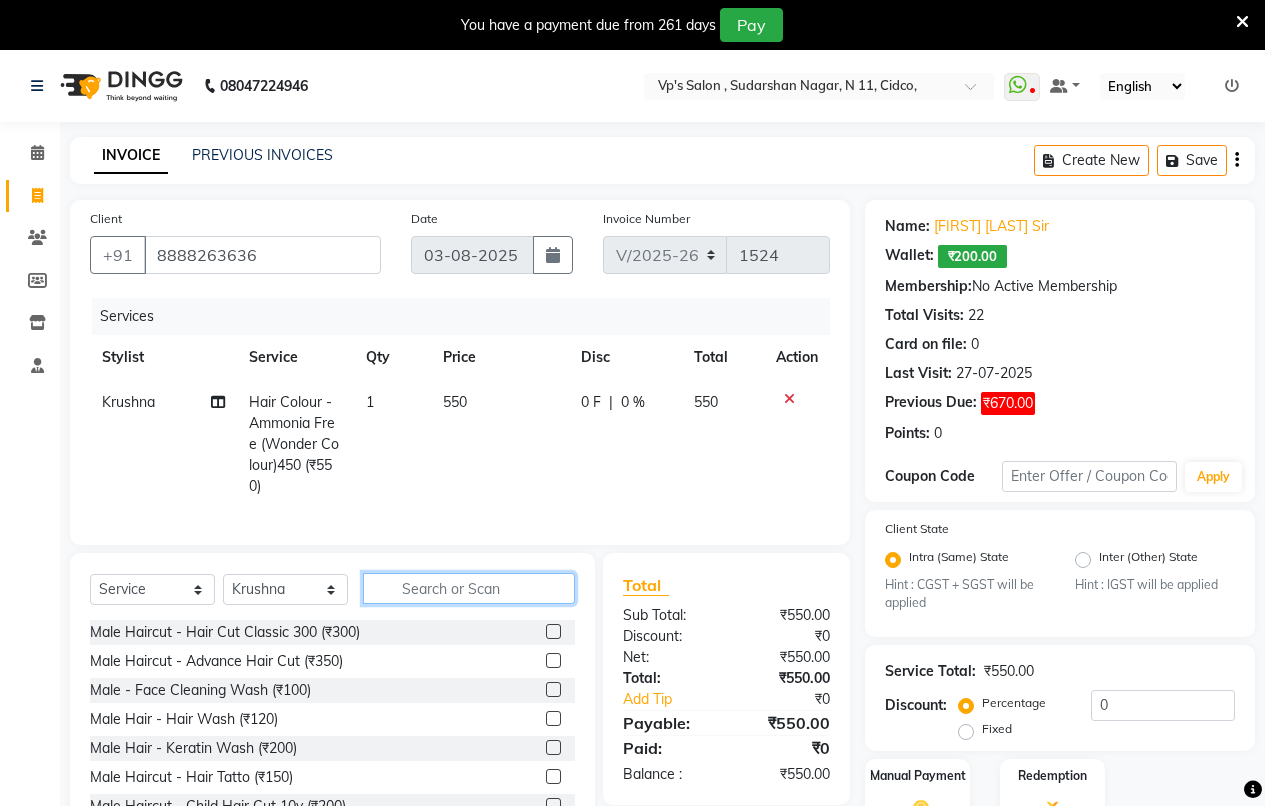 click 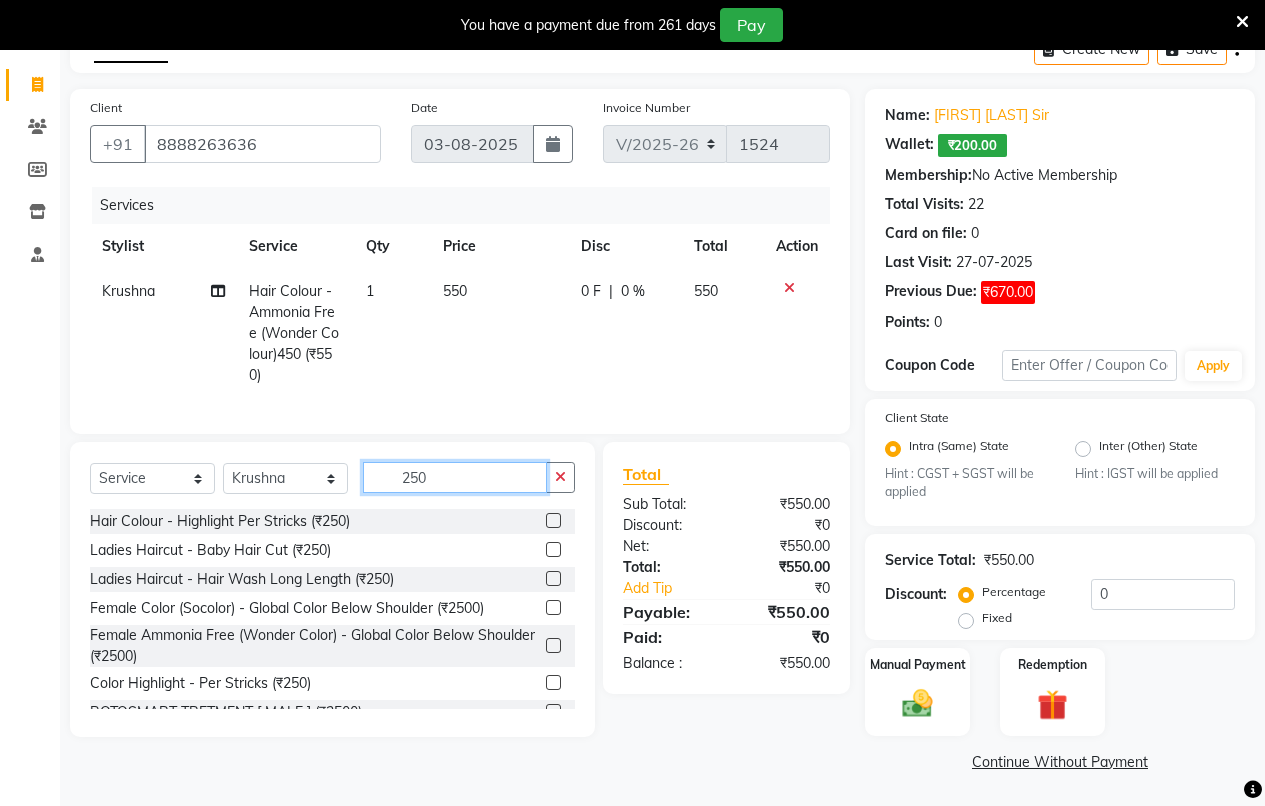 scroll, scrollTop: 112, scrollLeft: 0, axis: vertical 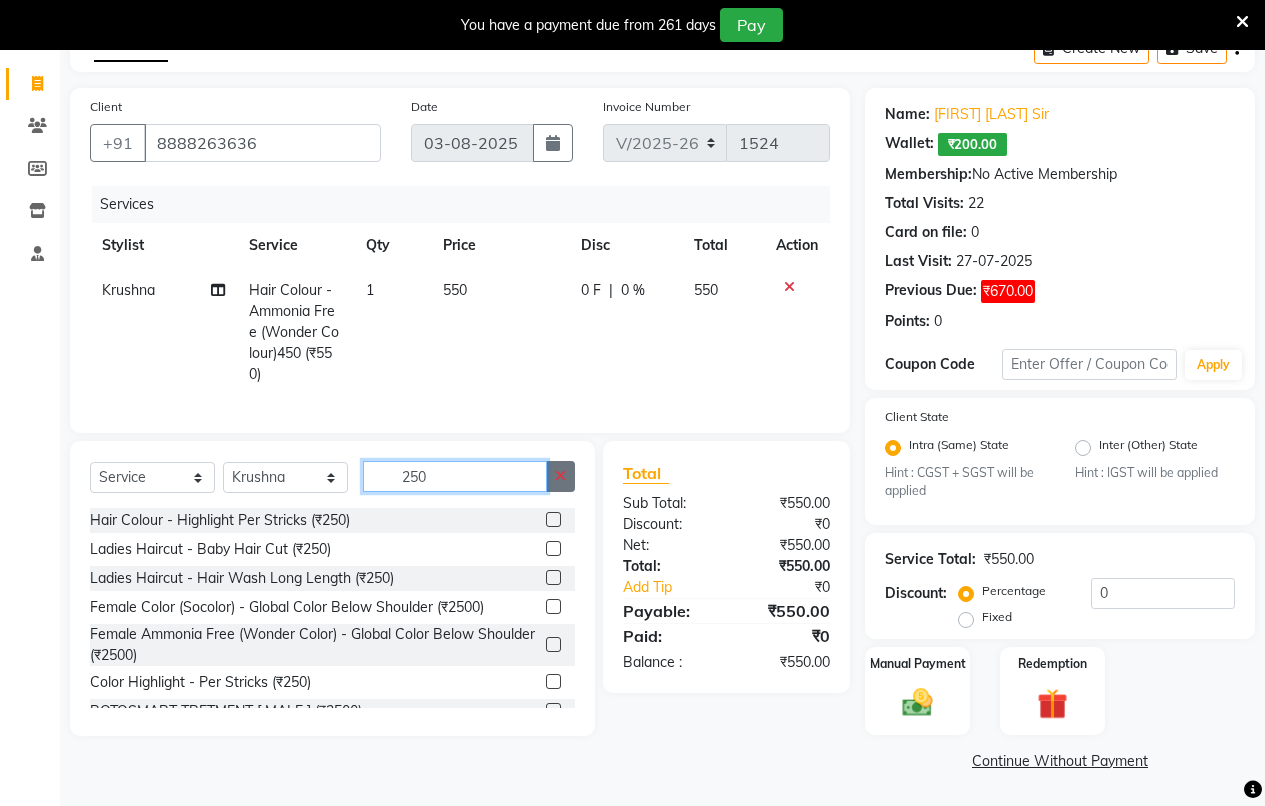 type on "250" 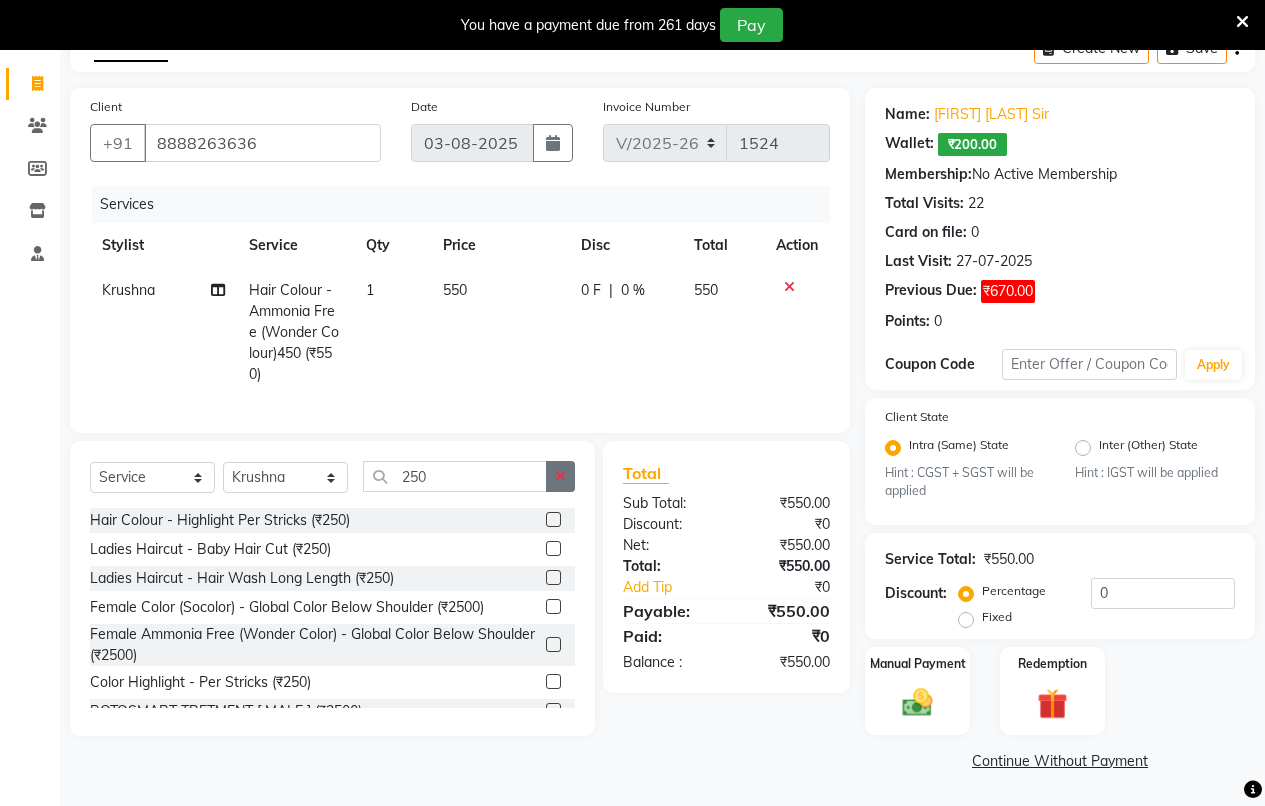 click 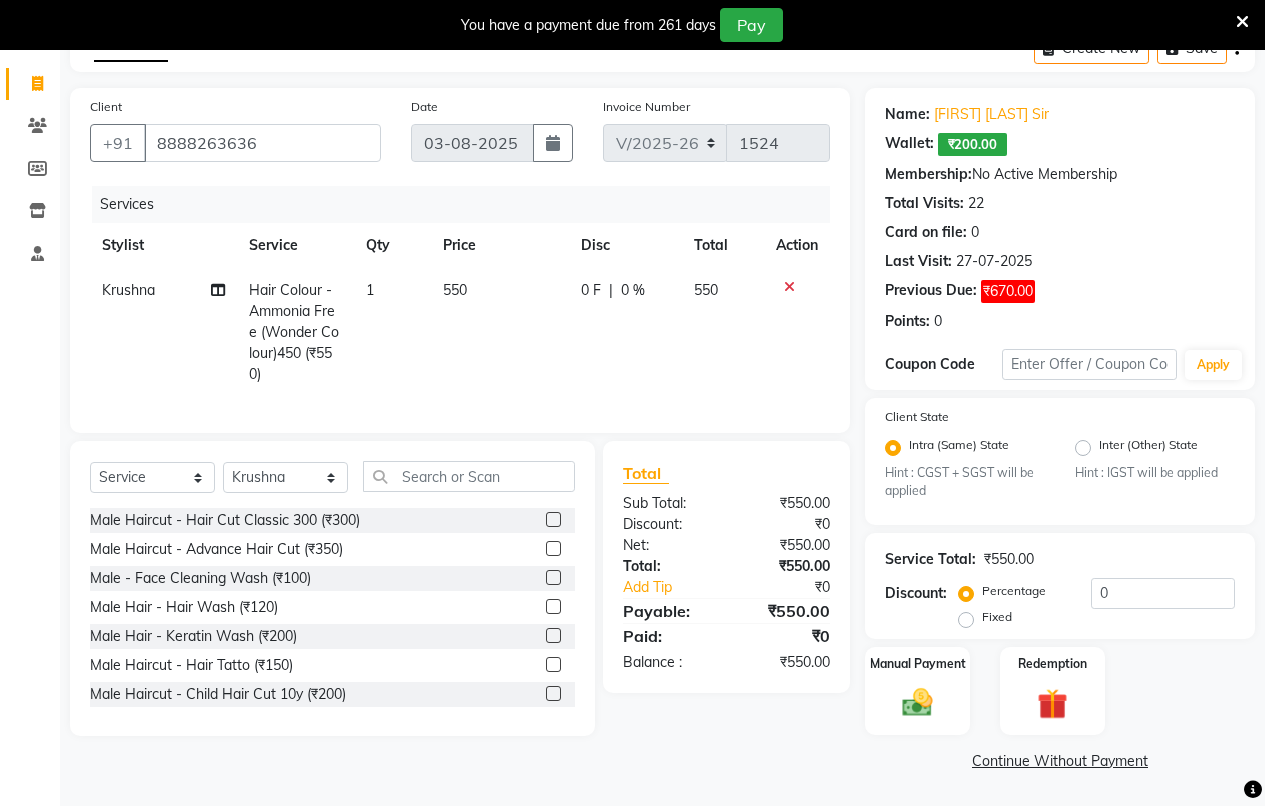 click on "Select  Service  Product  Membership  Package Voucher Prepaid Gift Card  Select Stylist Arati kamlesh b  karan  Krushna pramila jadhav priyanka bawaskar  rohit  rushi  Venesh" 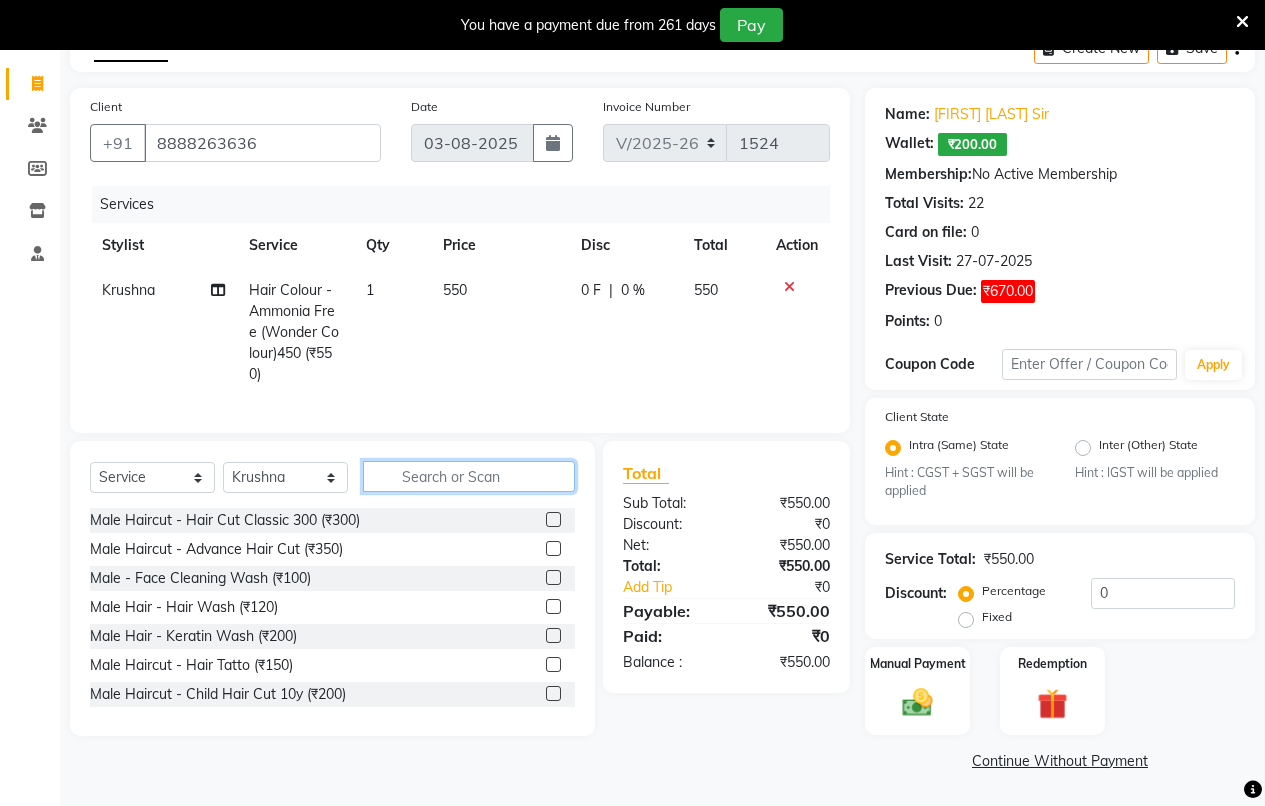 click 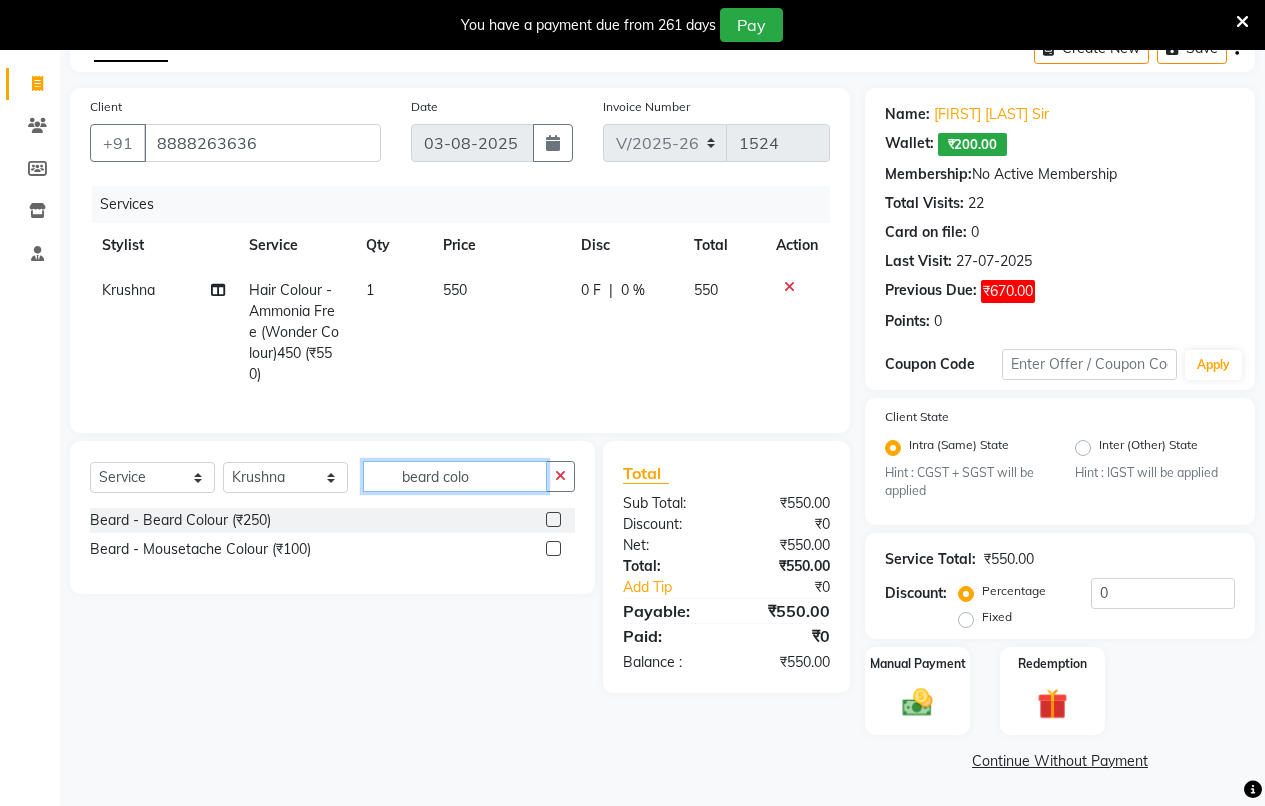 type on "beard colo" 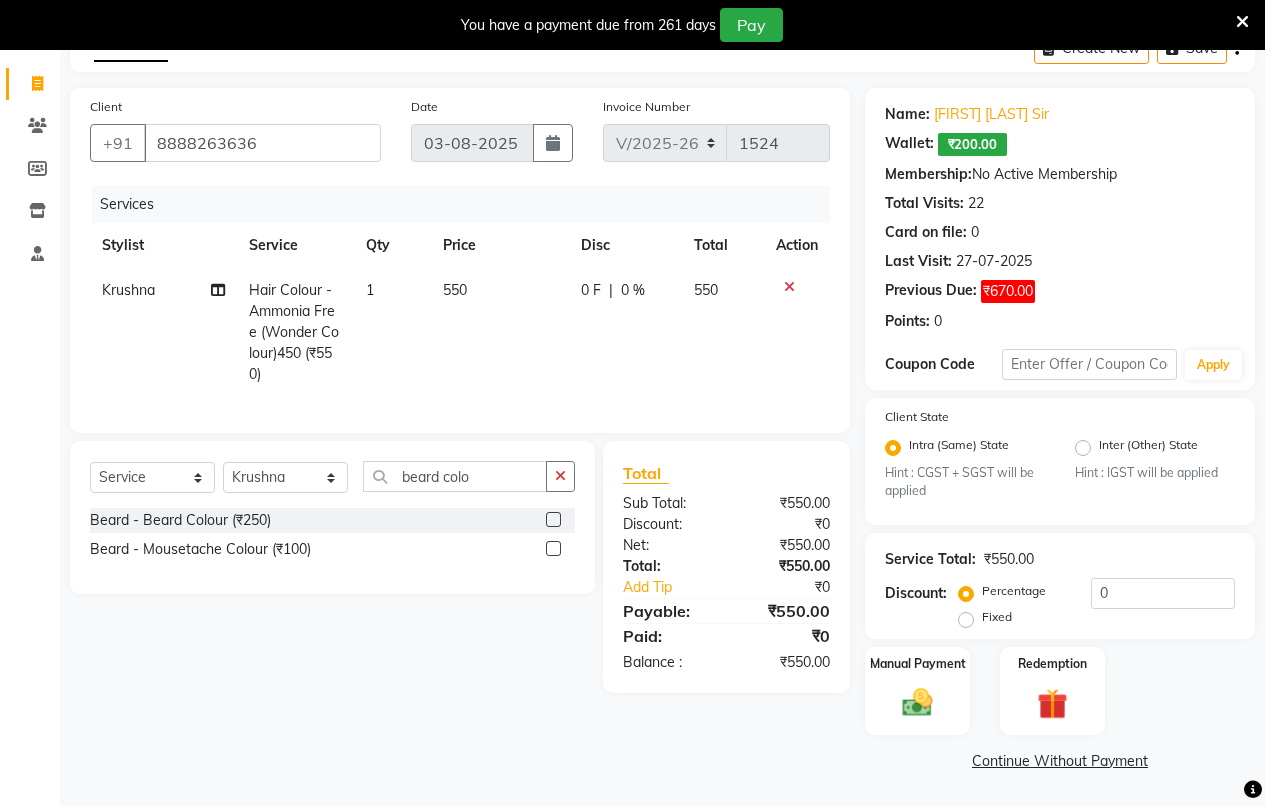 click 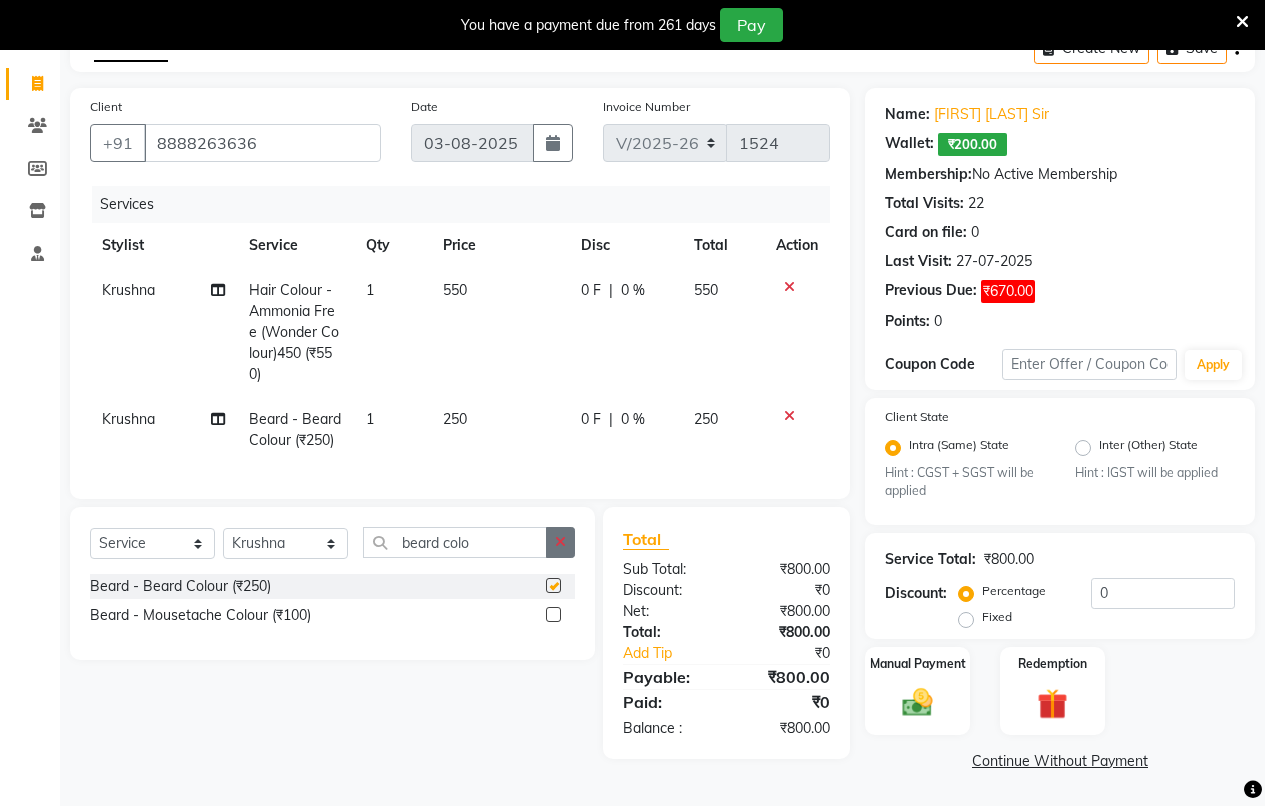 checkbox on "false" 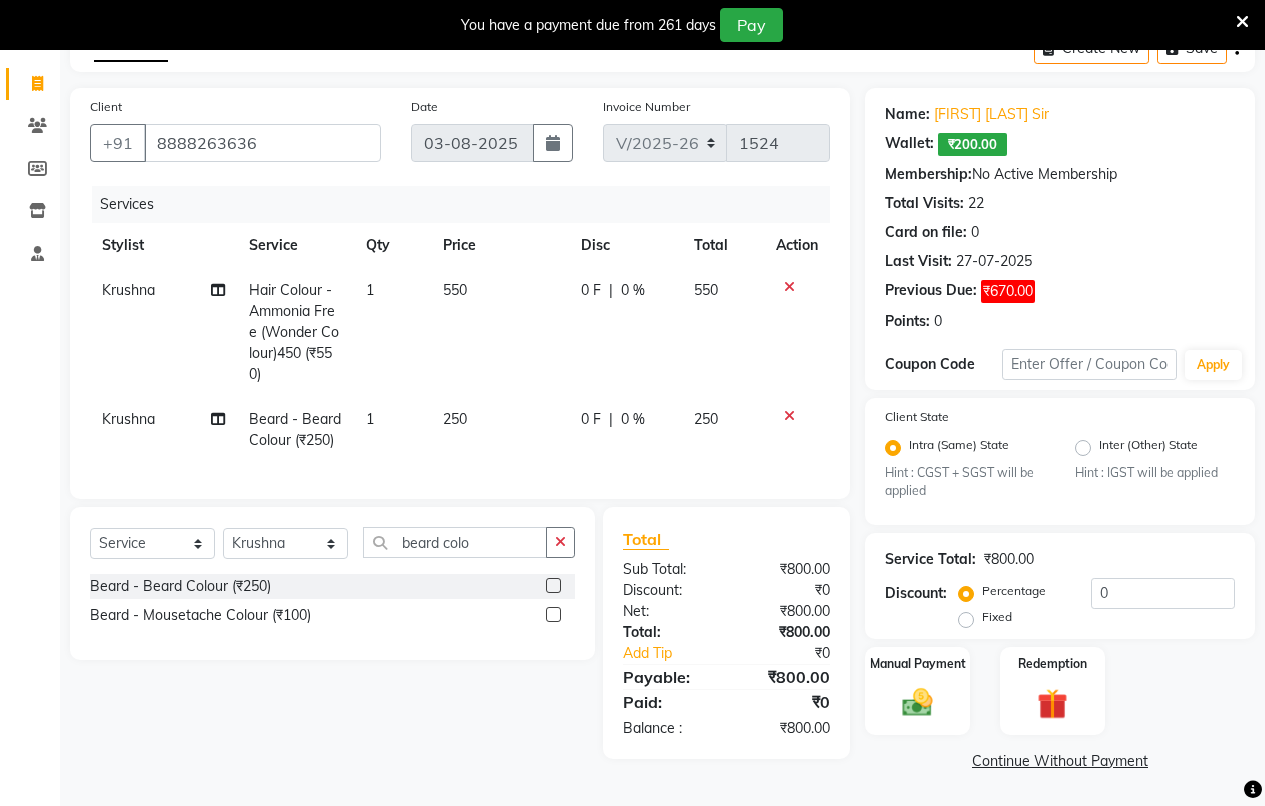 click on "250" 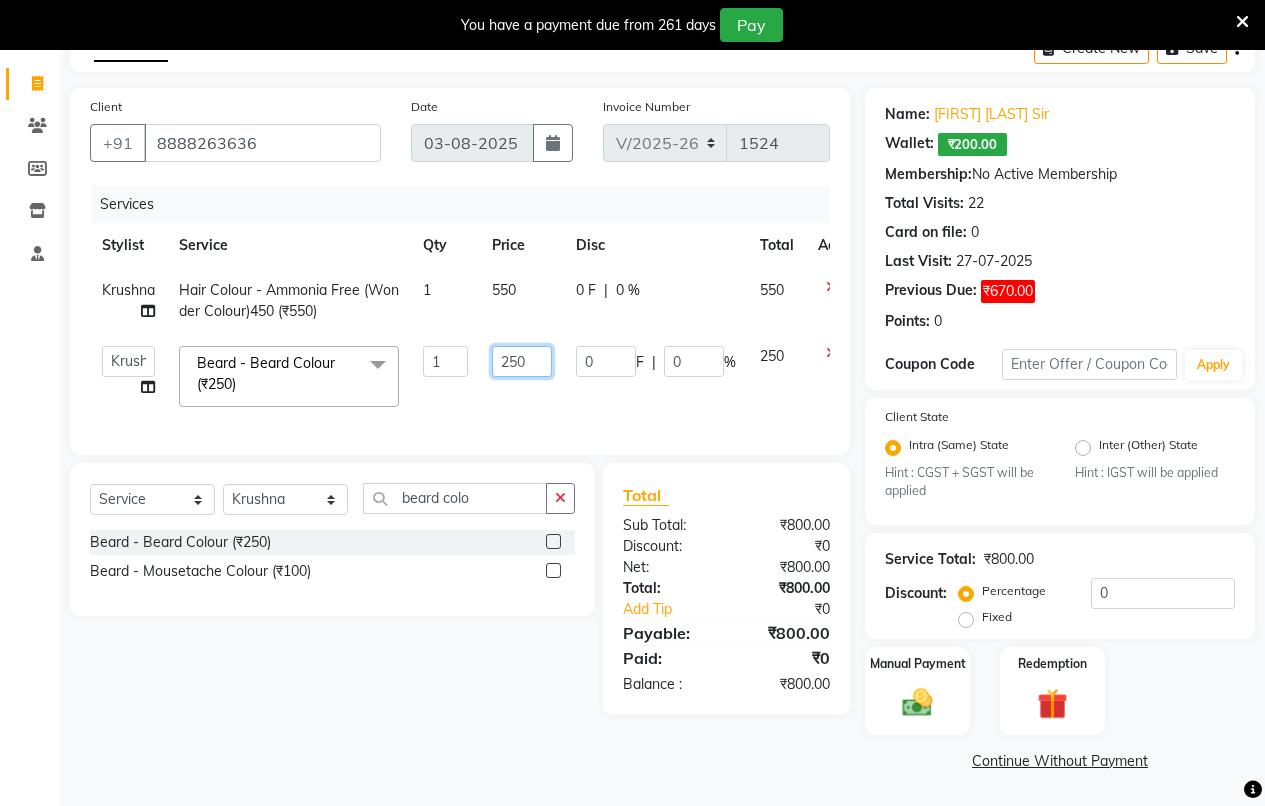 click on "250" 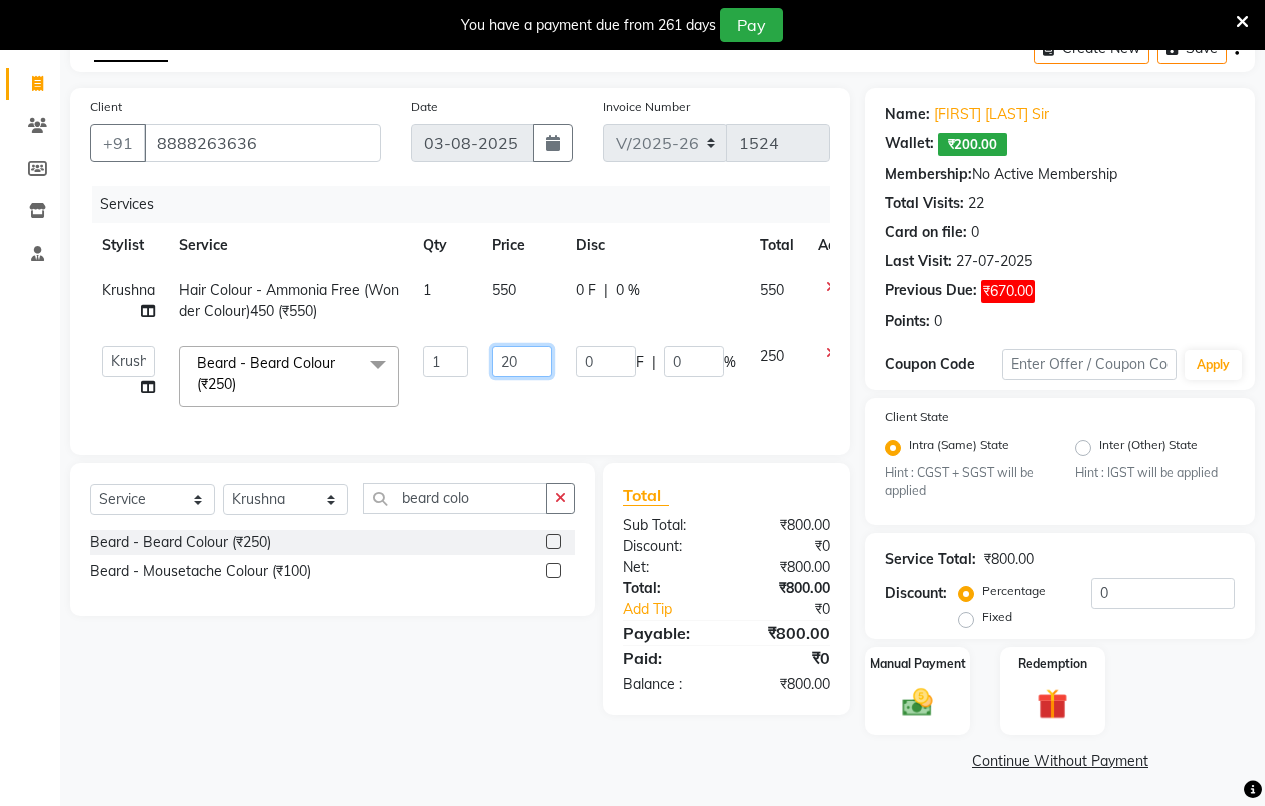 type on "200" 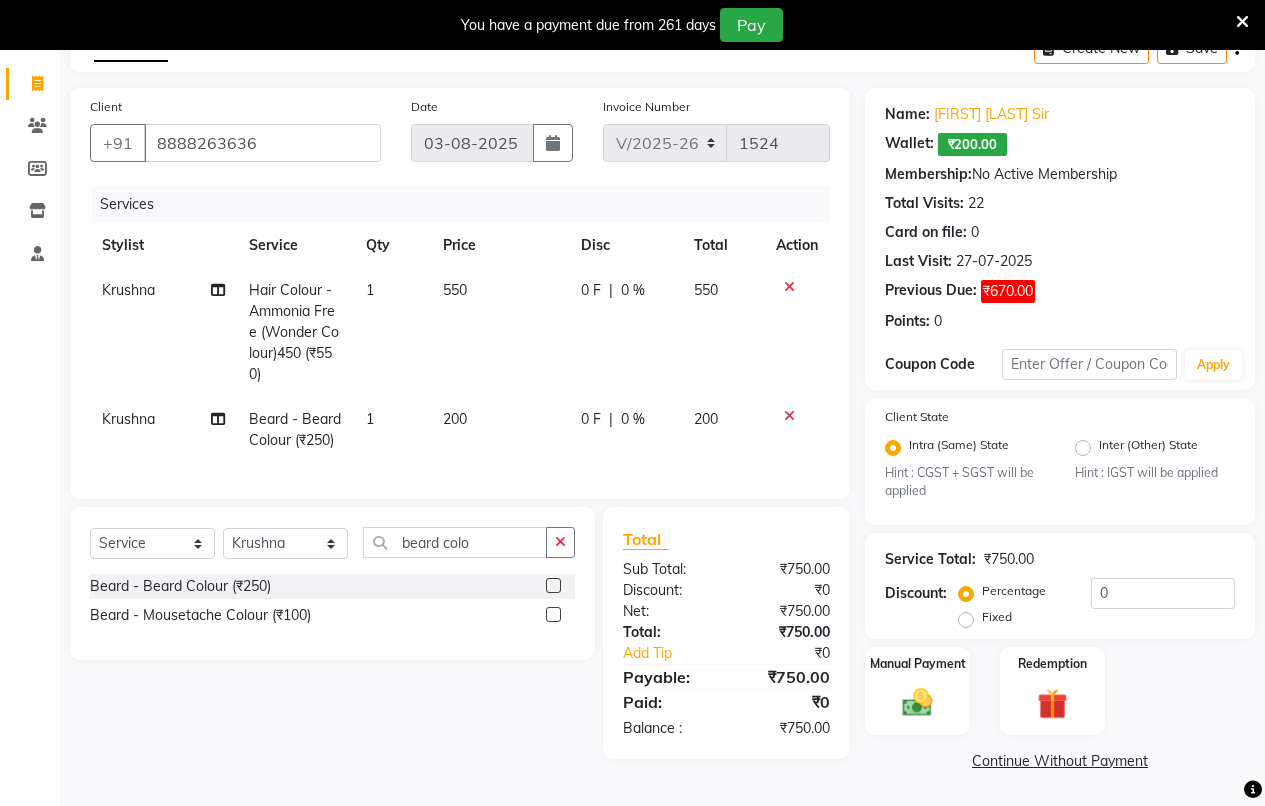 click on "Services Stylist Service Qty Price Disc Total Action Krushna Hair Colour - Ammonia Free (Wonder    Colour)450 (₹550) 1 550 0 F | 0 % 550 Krushna Beard - Beard Colour (₹250) 1 200 0 F | 0 % 200" 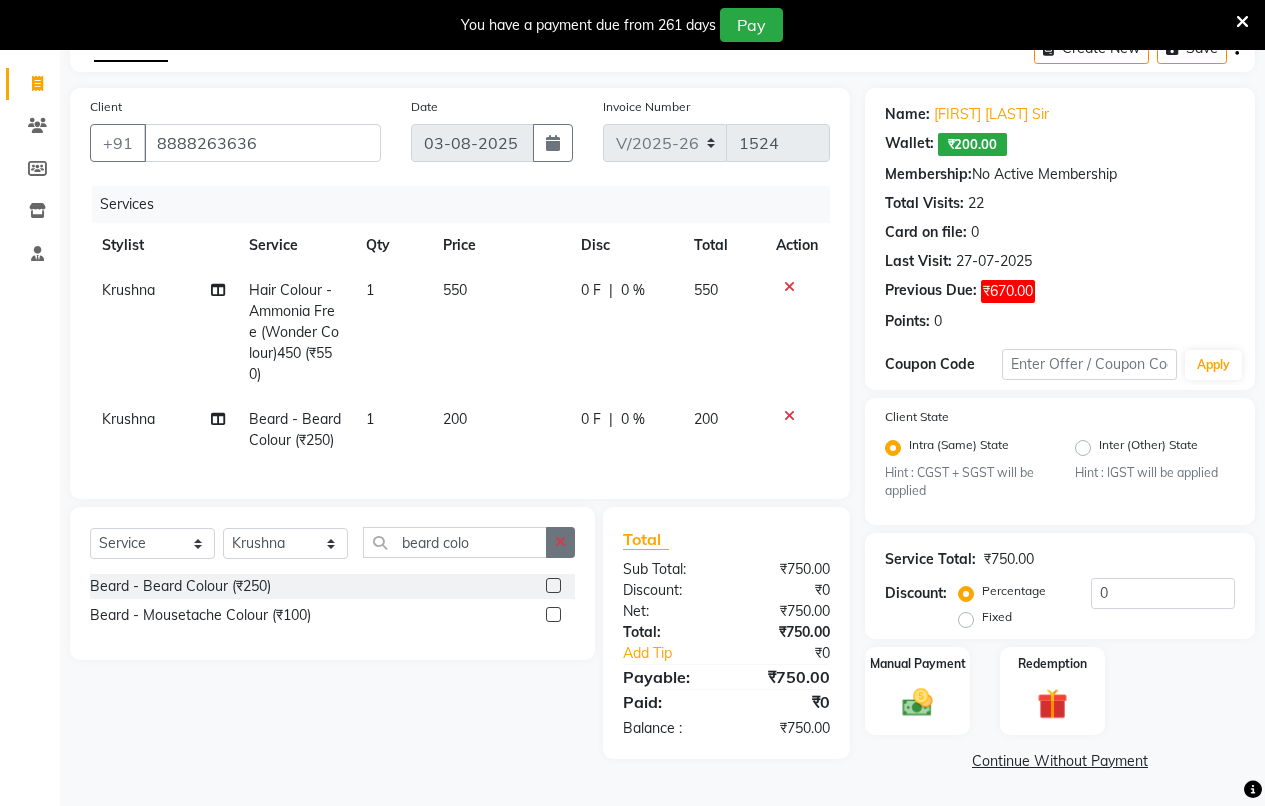 click 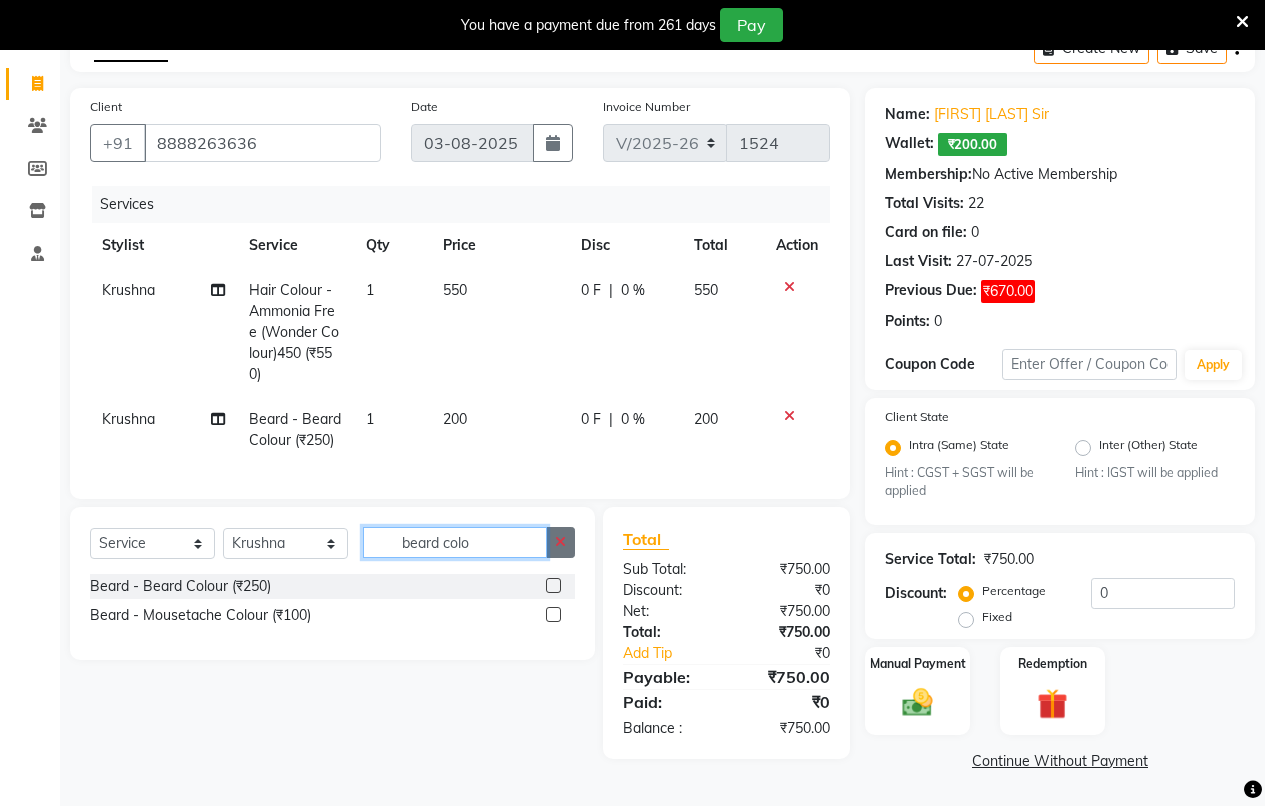 type 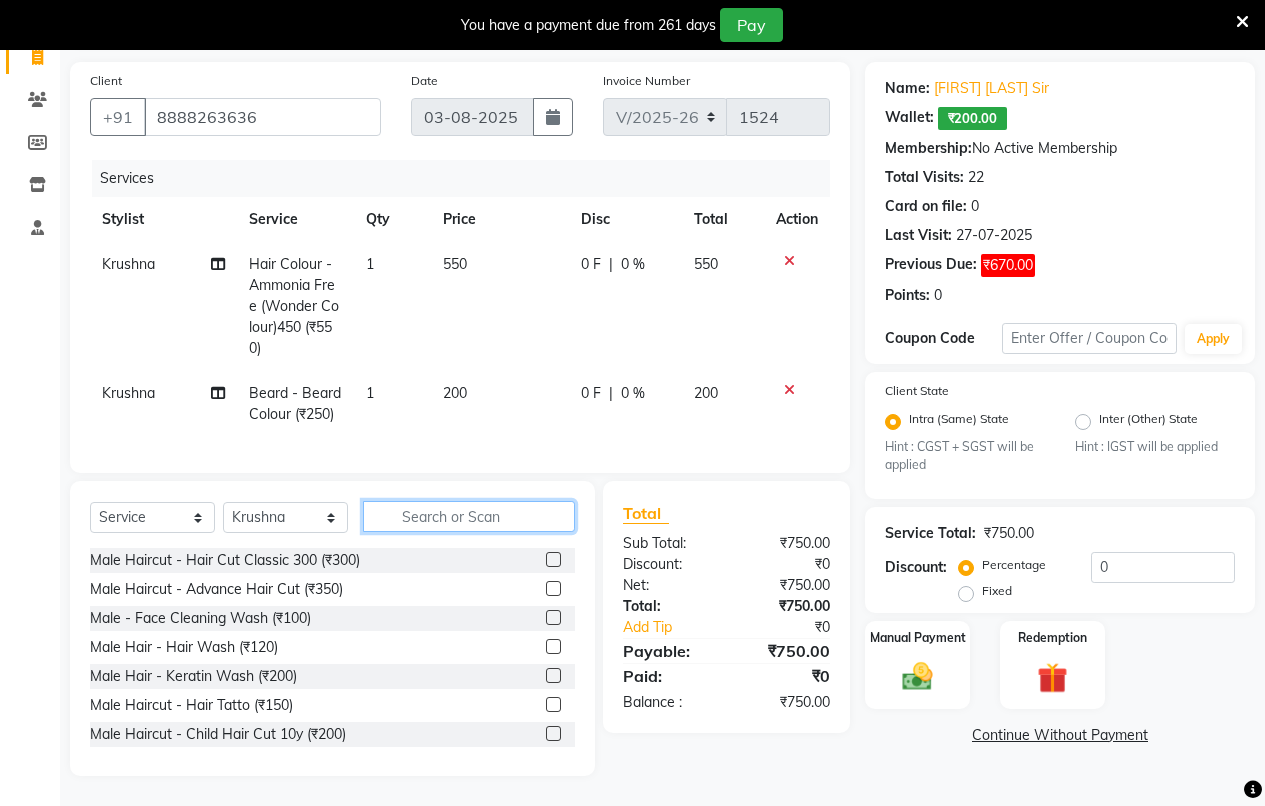 scroll, scrollTop: 153, scrollLeft: 0, axis: vertical 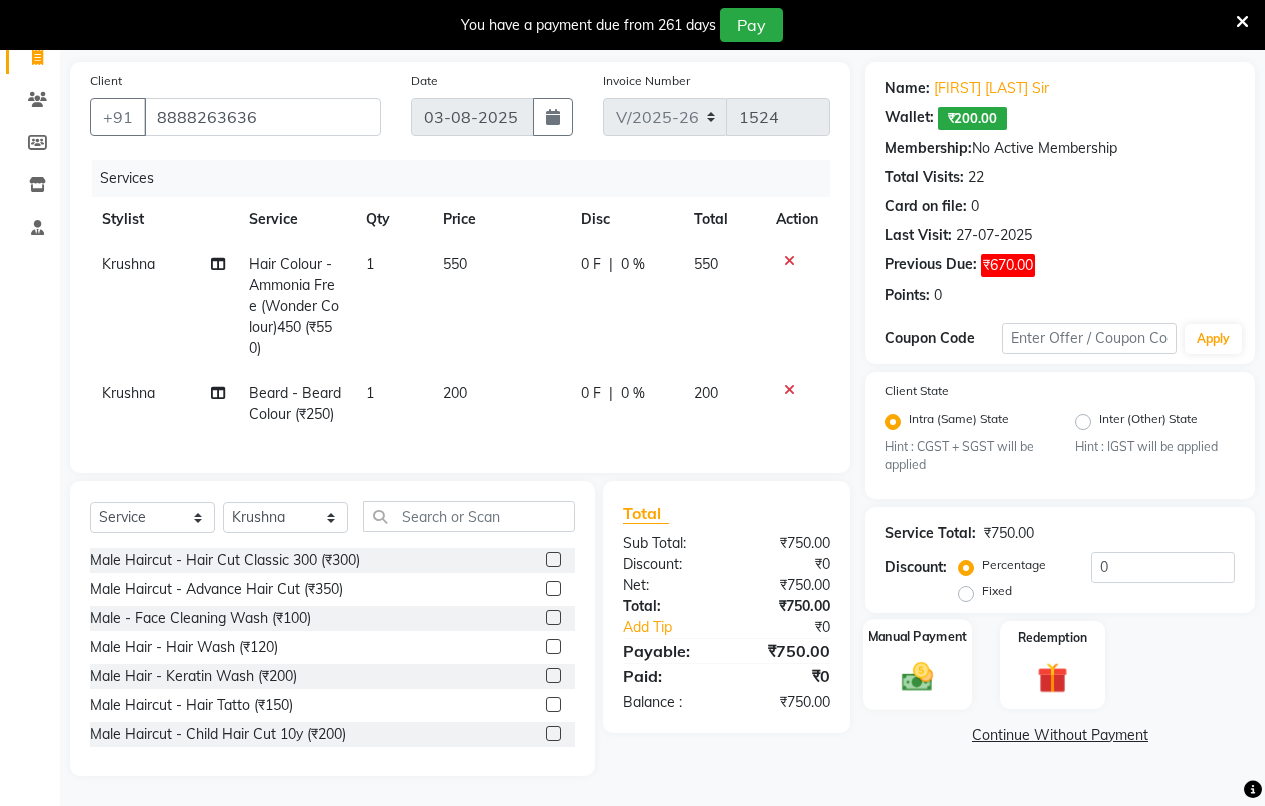 click on "Manual Payment" 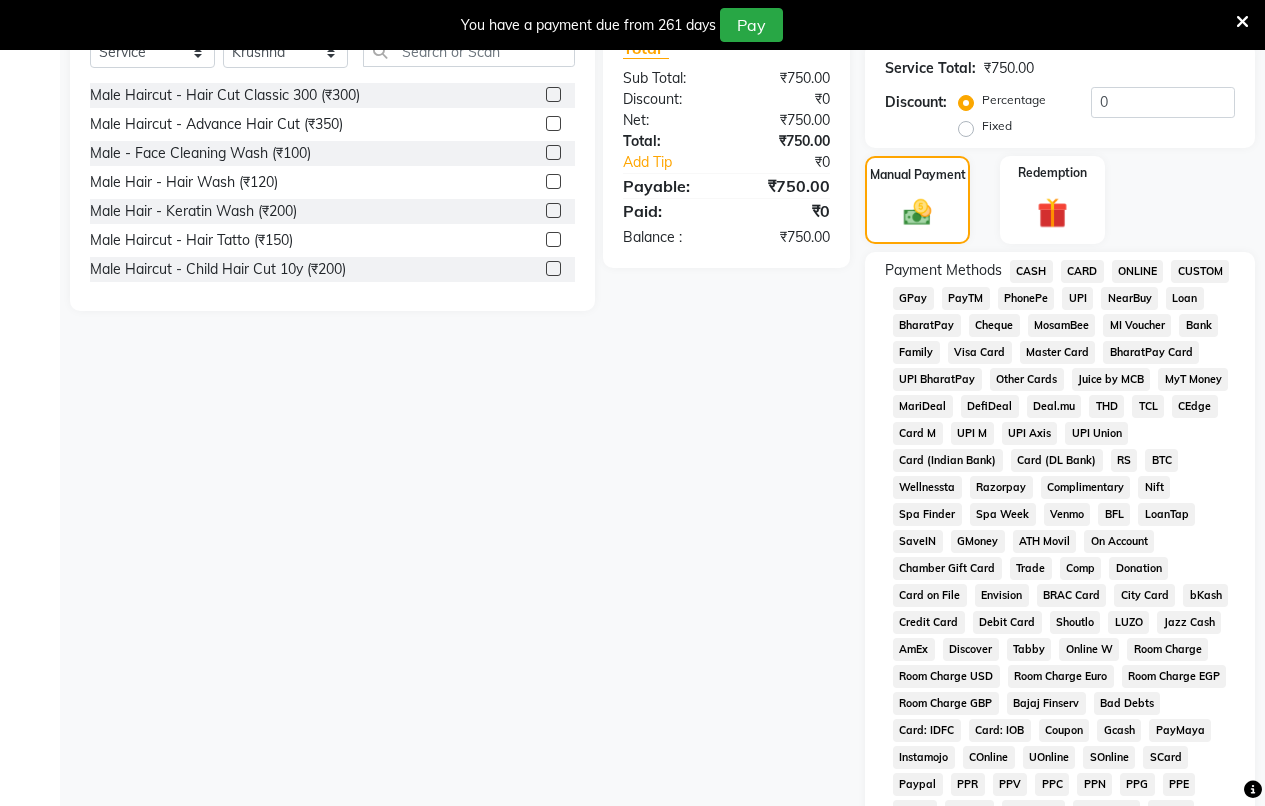 scroll, scrollTop: 553, scrollLeft: 0, axis: vertical 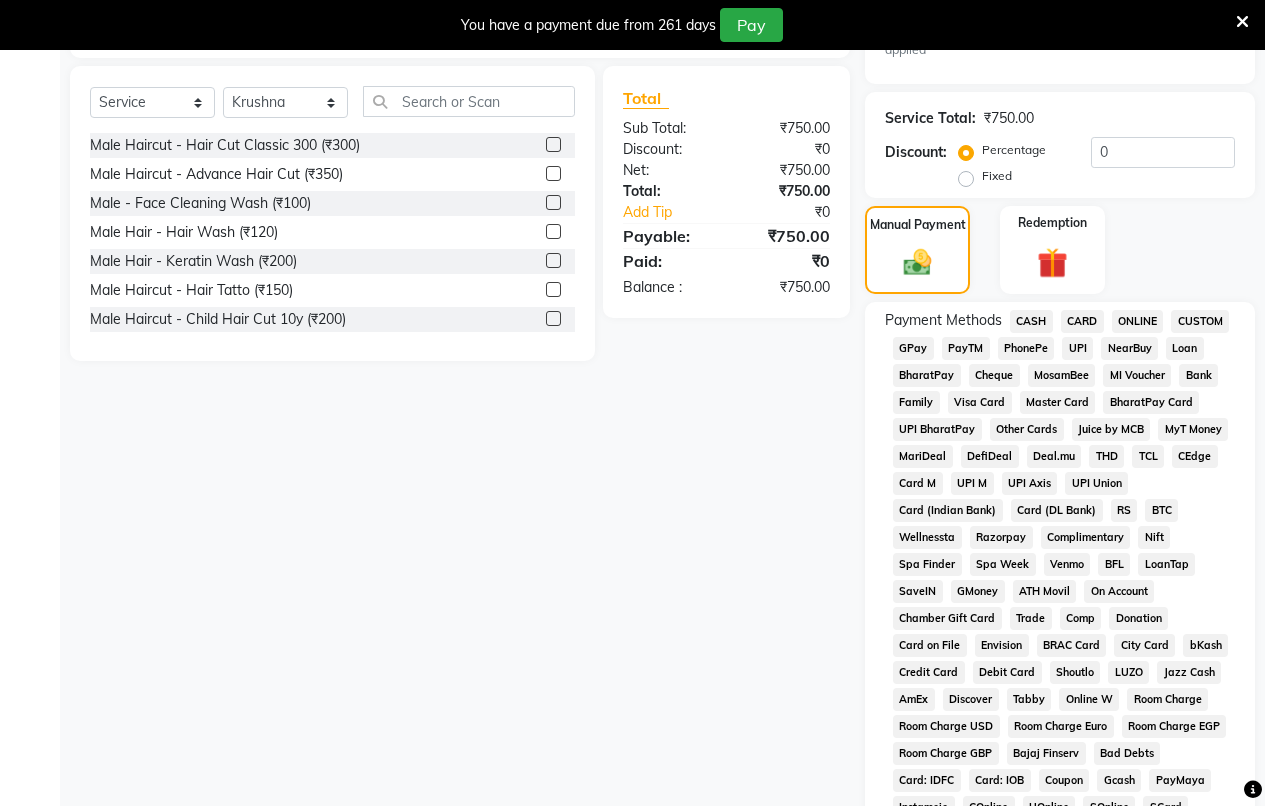 click on "Client +91 8888263636 Date 03-08-2025 Invoice Number V/2025 V/2025-26 1524 Services Stylist Service Qty Price Disc Total Action Krushna Hair Colour - Ammonia Free (Wonder    Colour)450 (₹550) 1 550 0 F | 0 % 550 Krushna Beard - Beard Colour (₹250) 1 200 0 F | 0 % 200 Select  Service  Product  Membership  Package Voucher Prepaid Gift Card  Select Stylist Arati kamlesh b  karan  Krushna pramila jadhav priyanka bawaskar  rohit  rushi  Venesh Male Haircut - Hair Cut Classic 300 (₹300)  Male Haircut - Advance Hair Cut (₹350)  Male - Face Cleaning Wash (₹100)  Male Hair - Hair Wash (₹120)  Male Hair  -  Keratin Wash (₹200)  Male Haircut - Hair Tatto (₹150)  Male Haircut - Child Hair Cut 10y (₹200)  Hair Colour - Hair Colour Global (Socolor)400 (₹450)  Hair Colour - Ammonia Free (Wonder    Colour)450 (₹550)  Hair Colour - Side Lotus (₹100)  Hair Colour - Highlight Per Stricks (₹250)  Hair Colour - Global Highlight (Socolour) (₹750)  Hair Colour - Global Highlight (Wonder Colour) (₹850)" 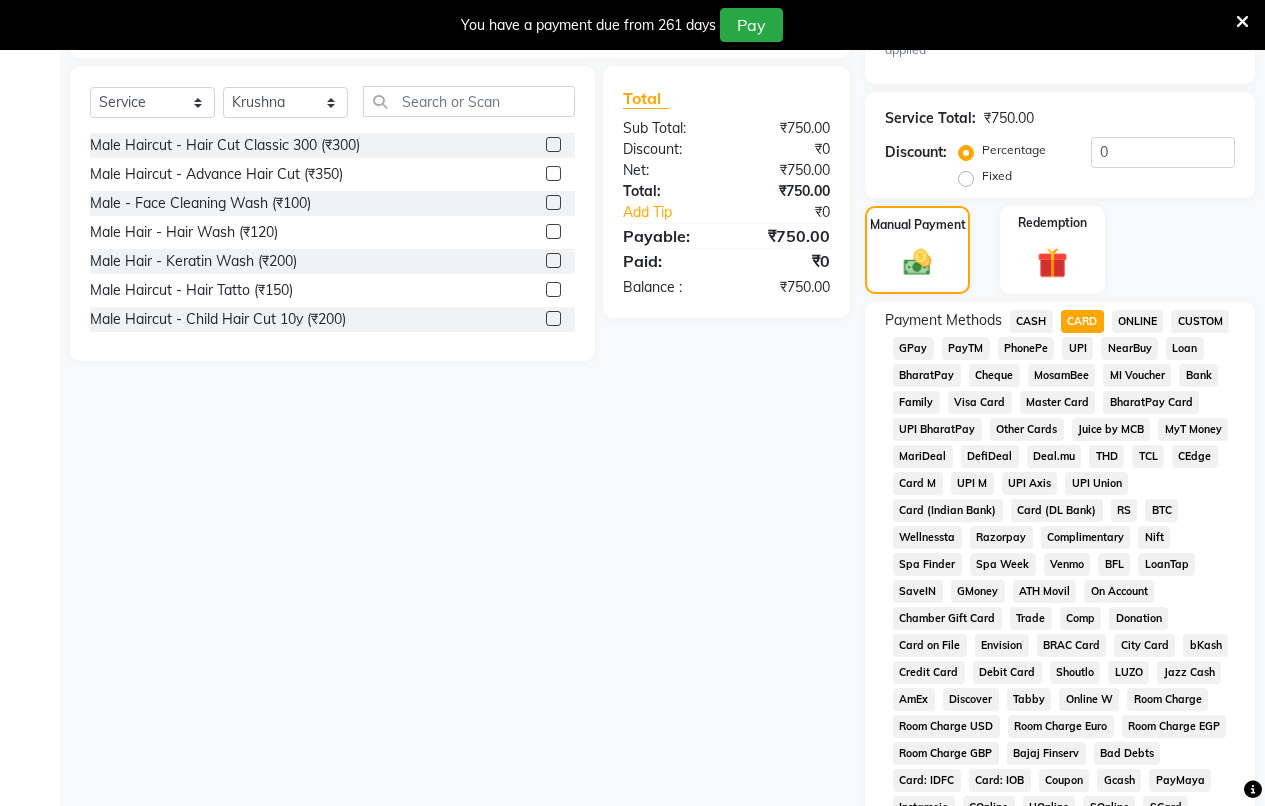 click on "CARD" 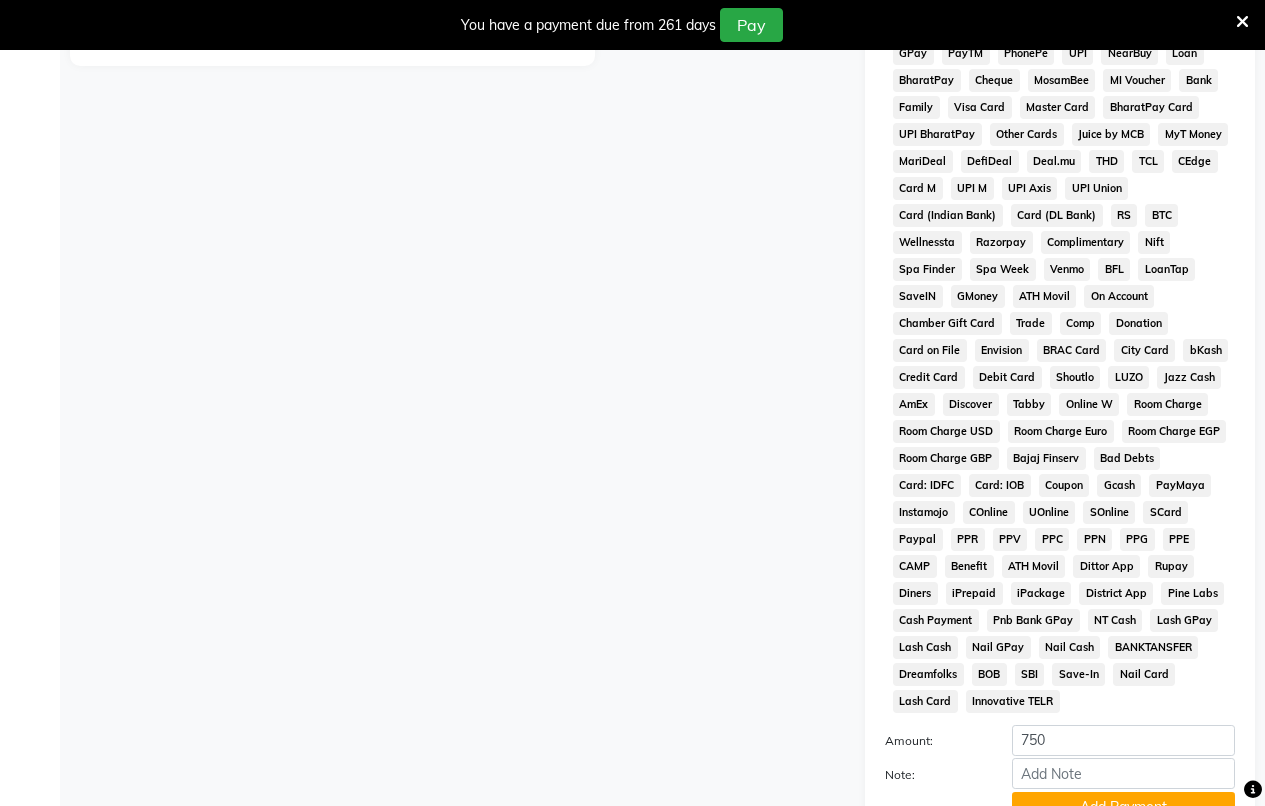 scroll, scrollTop: 1020, scrollLeft: 0, axis: vertical 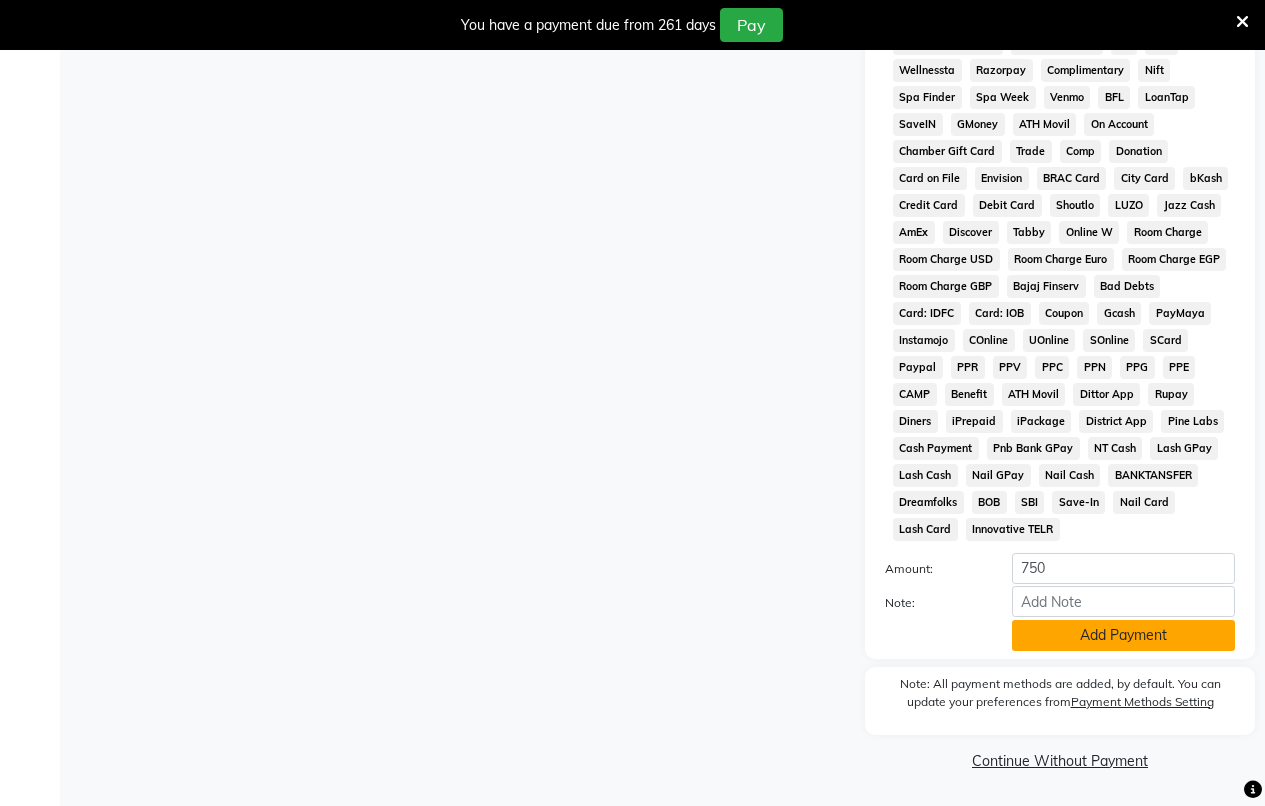 click on "Add Payment" 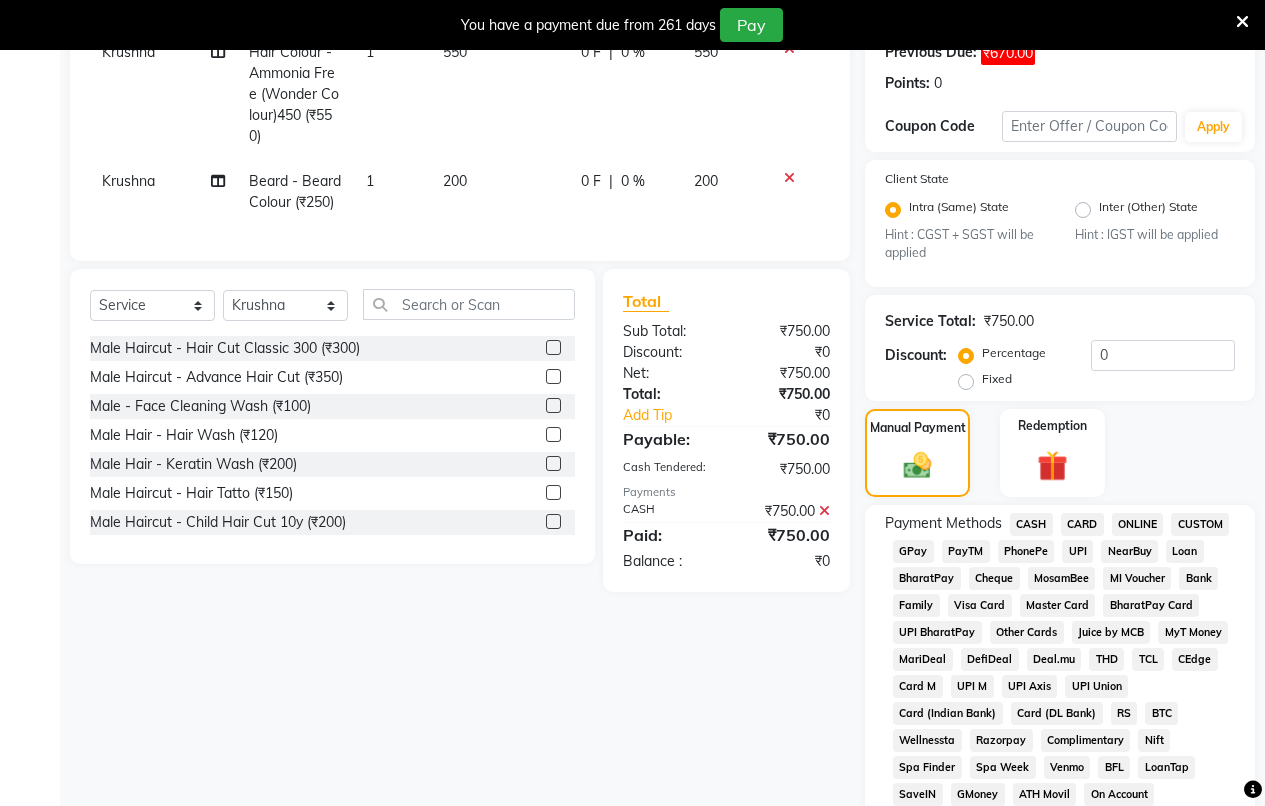 scroll, scrollTop: 27, scrollLeft: 0, axis: vertical 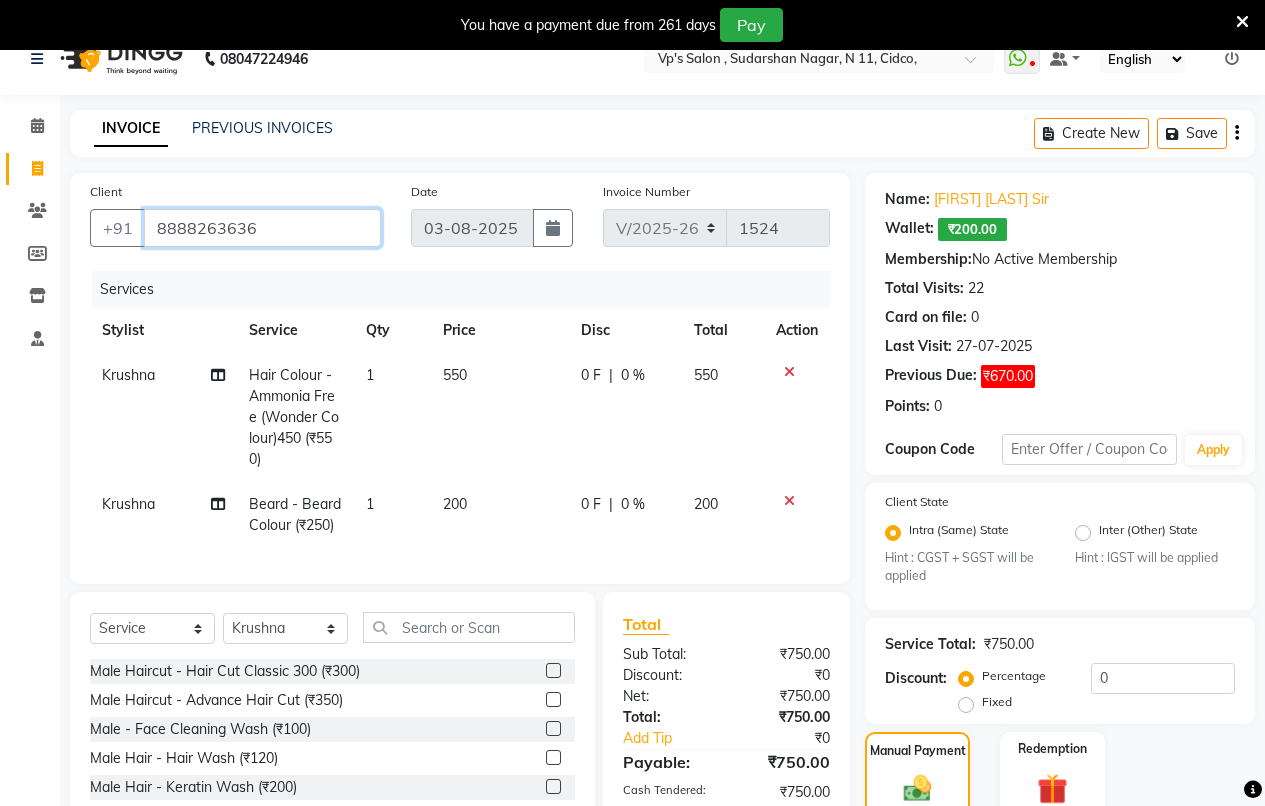 click on "8888263636" at bounding box center (262, 228) 